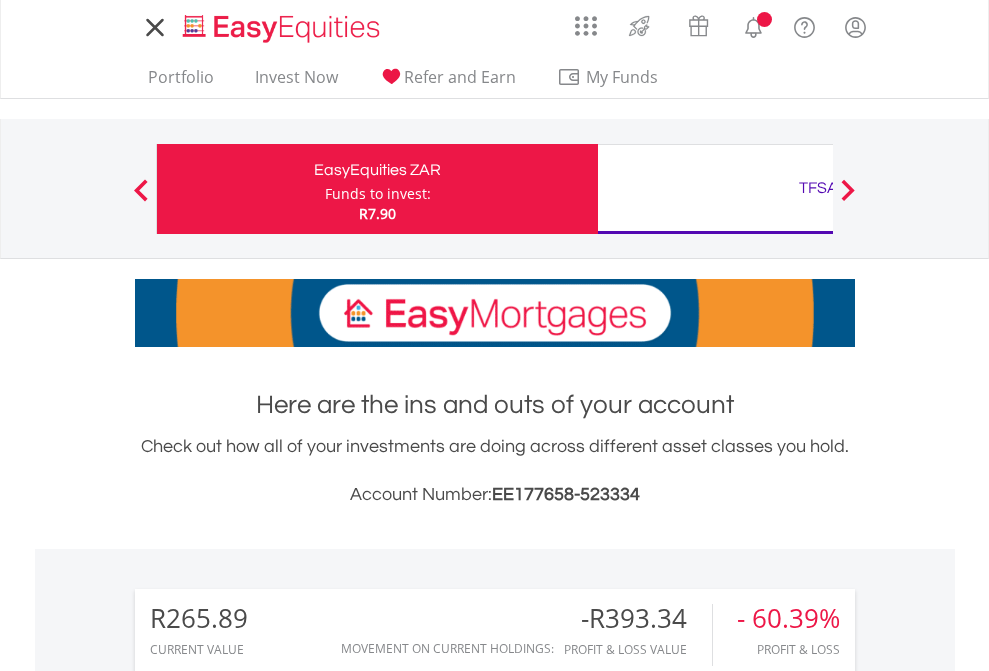 scroll, scrollTop: 0, scrollLeft: 0, axis: both 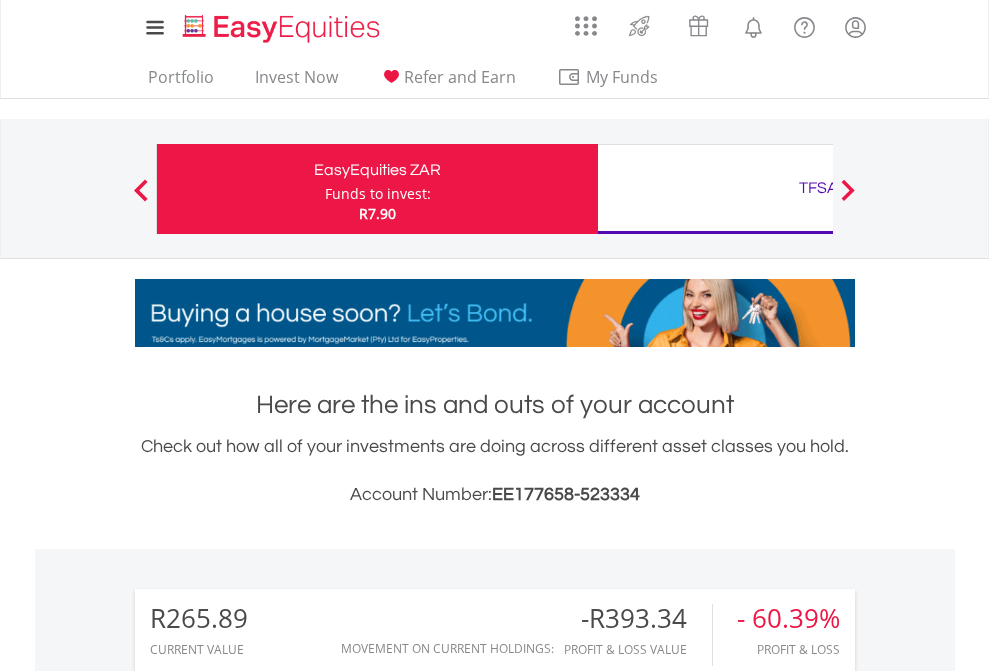 click on "Funds to invest:" at bounding box center (378, 194) 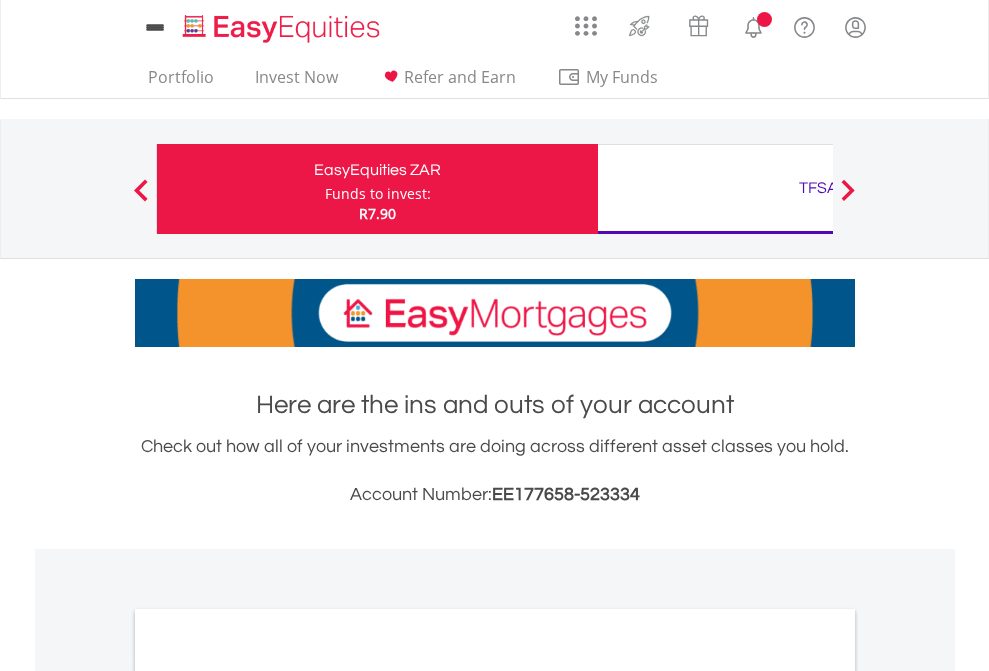 scroll, scrollTop: 0, scrollLeft: 0, axis: both 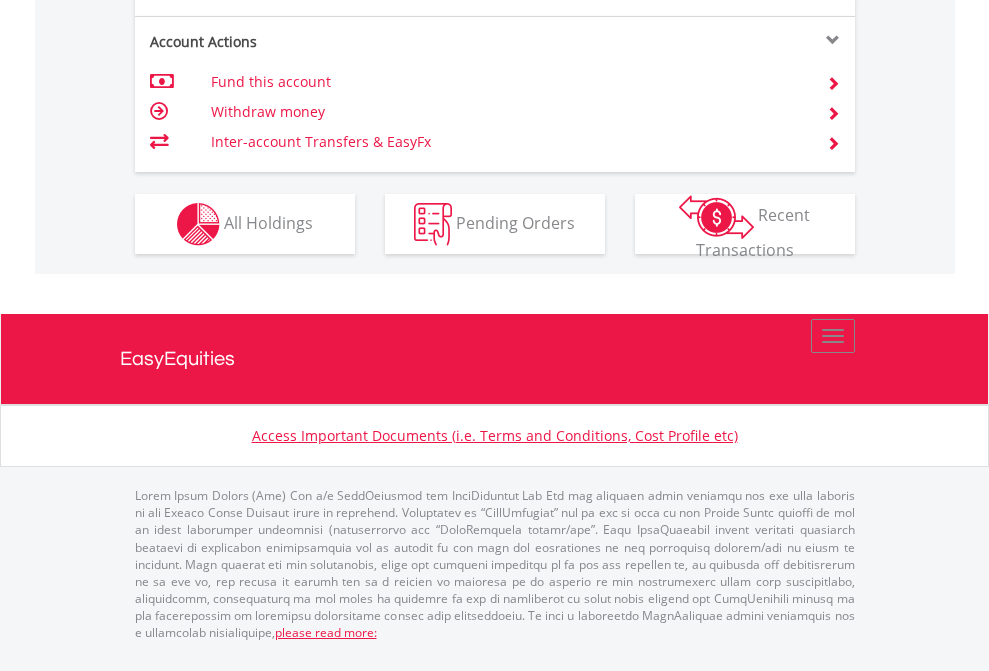 click on "Investment types" at bounding box center [706, -337] 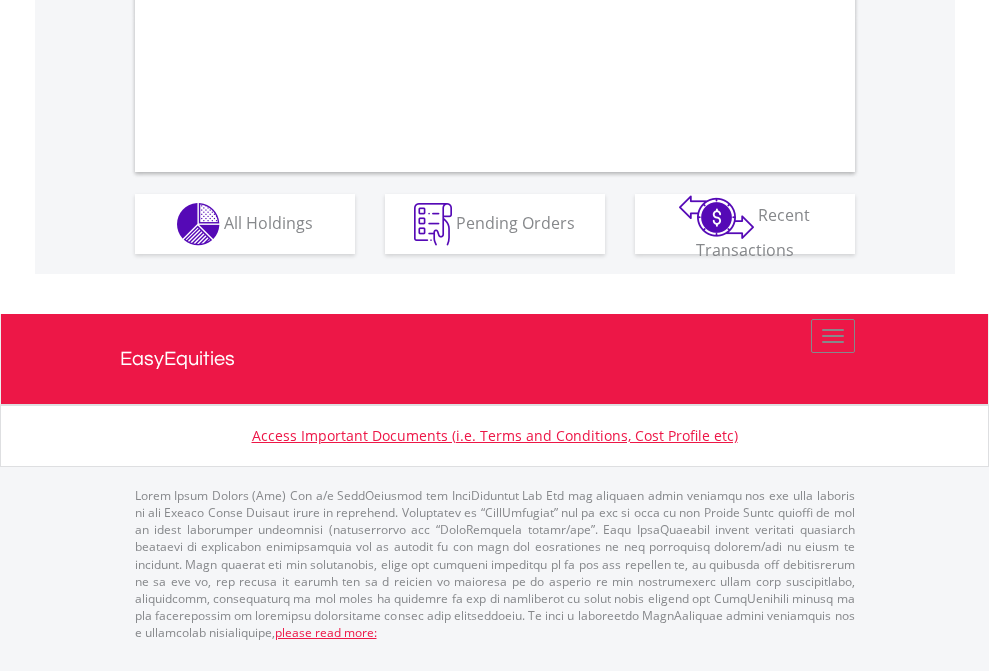 scroll, scrollTop: 1917, scrollLeft: 0, axis: vertical 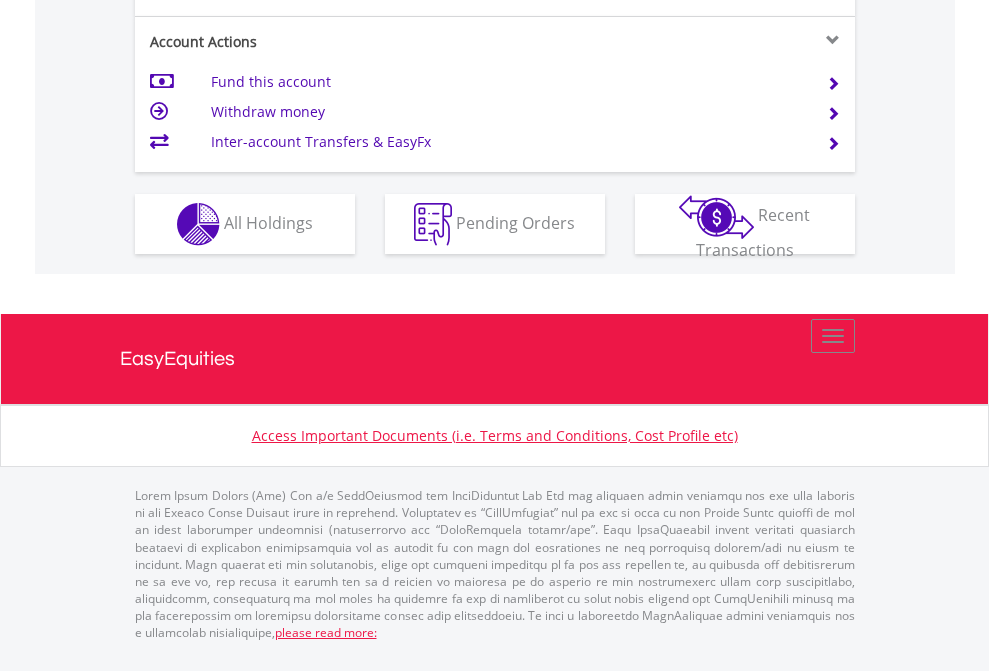click on "Investment types" at bounding box center (706, -337) 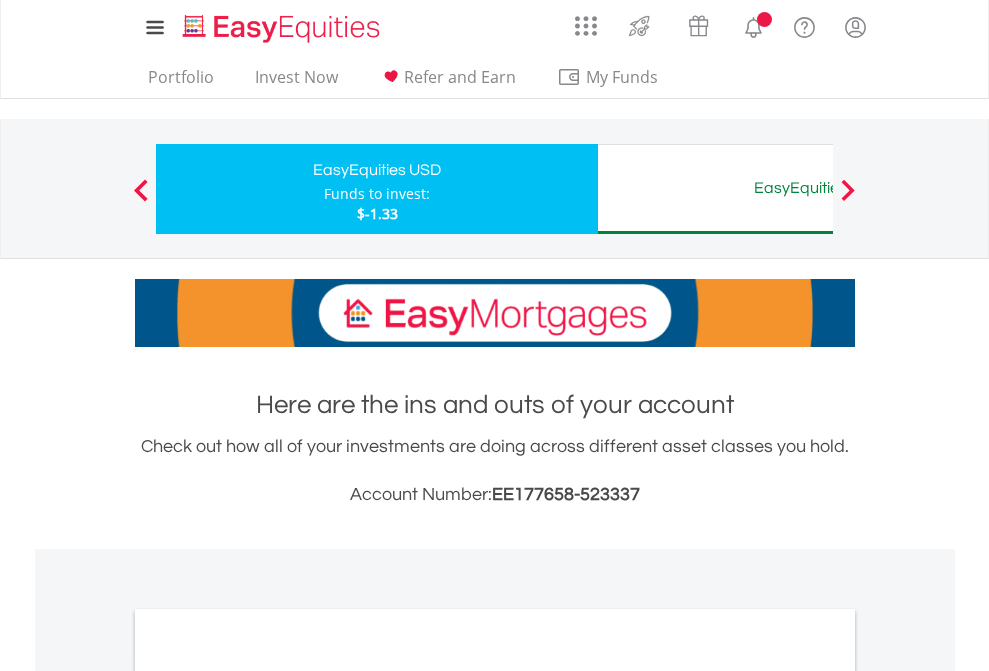 scroll, scrollTop: 0, scrollLeft: 0, axis: both 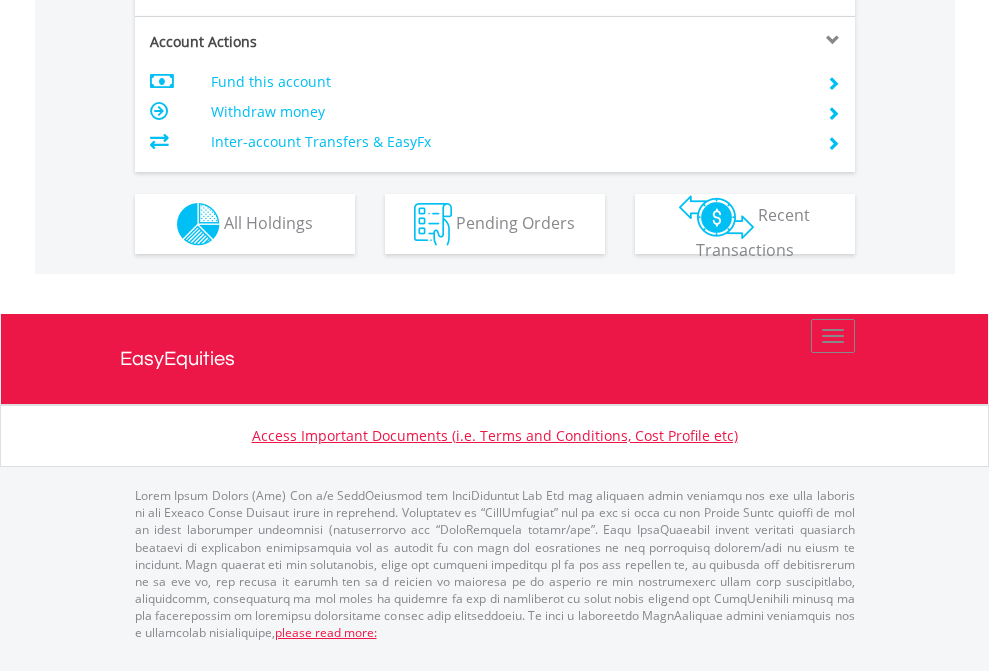 click on "Investment types" at bounding box center [706, -337] 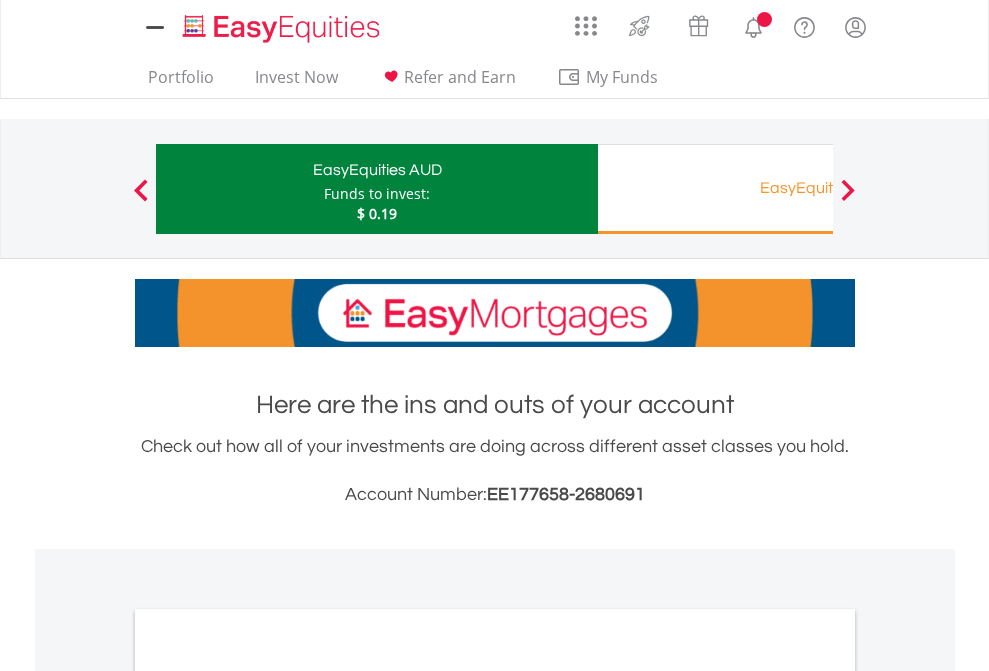 scroll, scrollTop: 0, scrollLeft: 0, axis: both 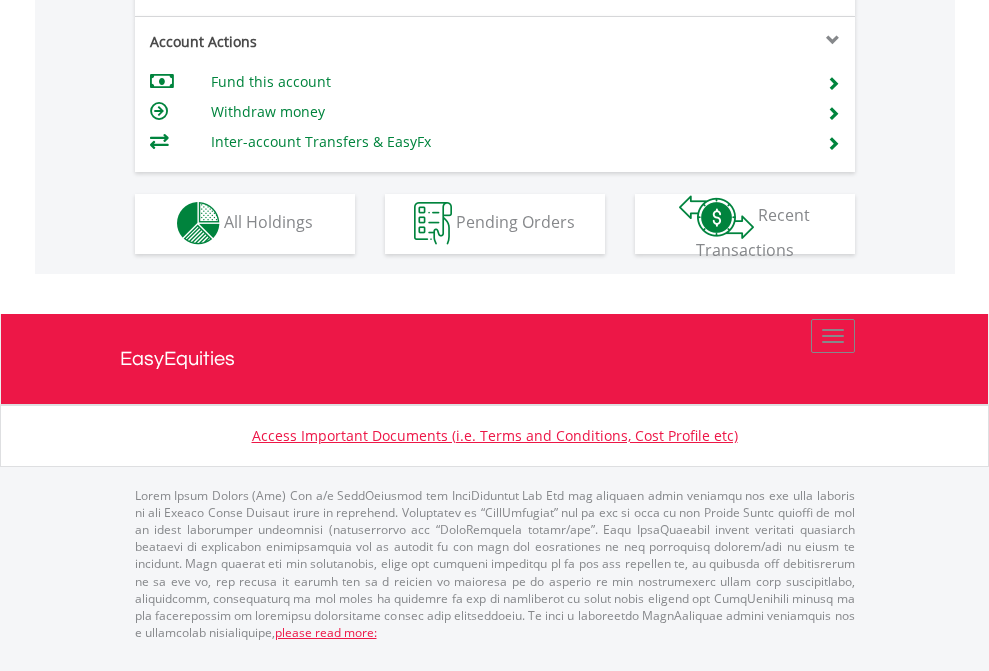 click on "Investment types" at bounding box center (706, -353) 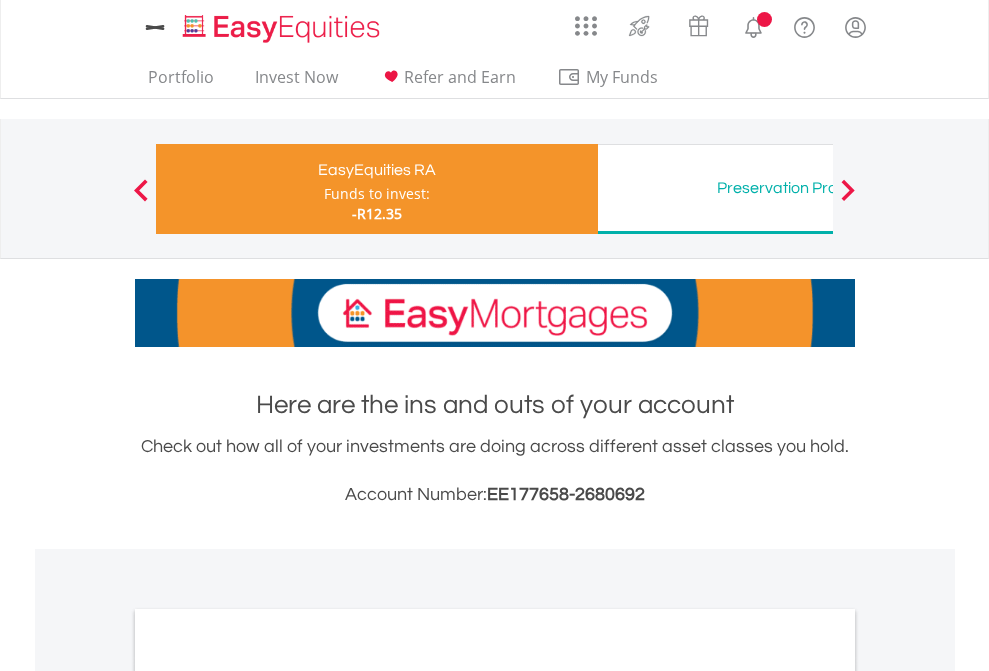 scroll, scrollTop: 0, scrollLeft: 0, axis: both 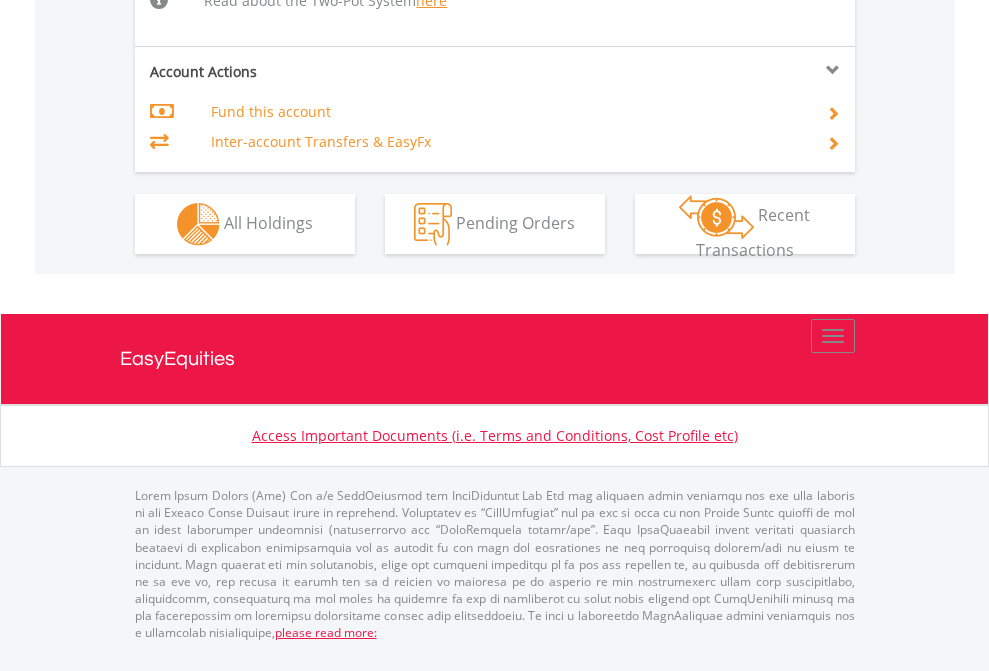 click on "Investment types" at bounding box center [706, -518] 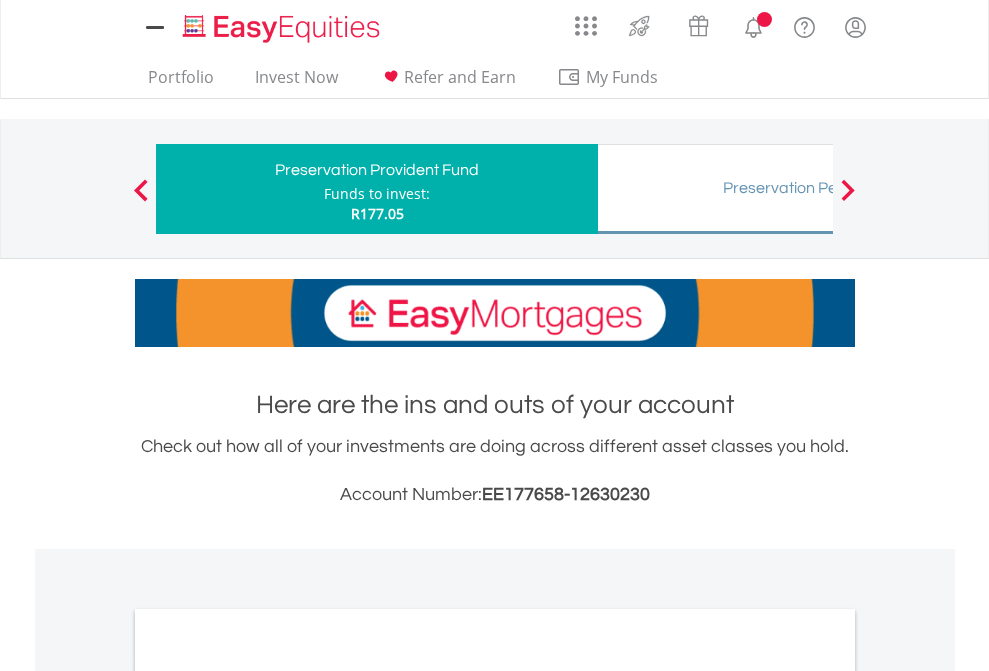 scroll, scrollTop: 0, scrollLeft: 0, axis: both 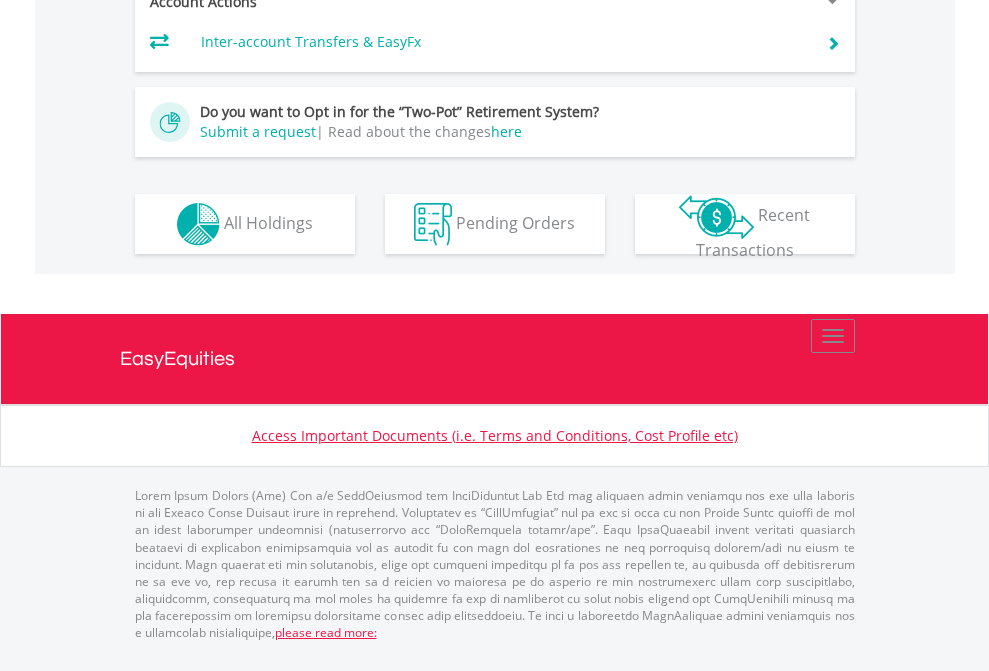 click on "Investment types" at bounding box center [706, -377] 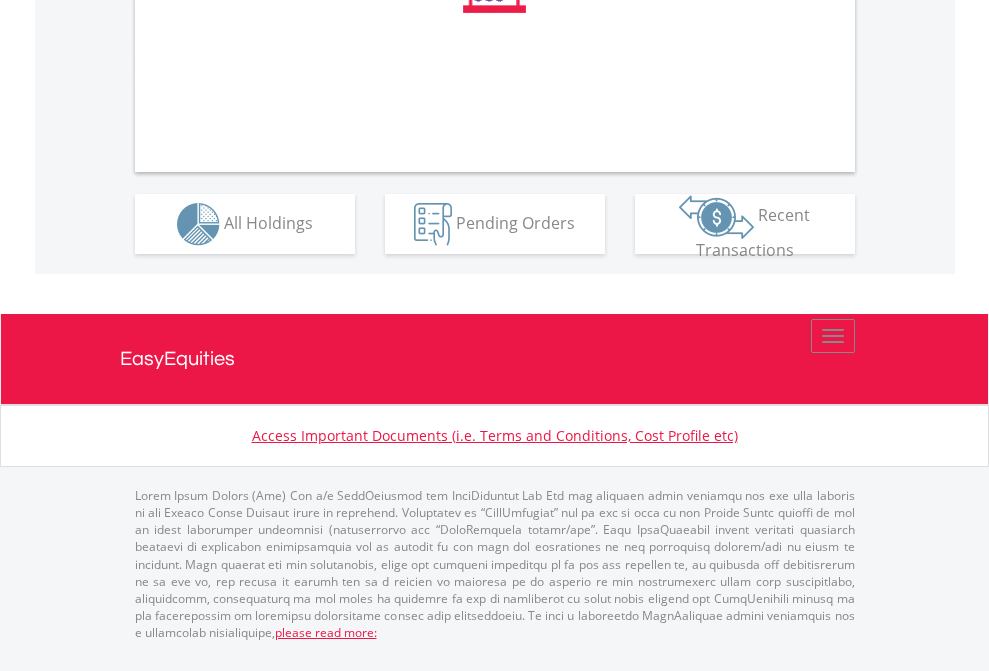 scroll, scrollTop: 1870, scrollLeft: 0, axis: vertical 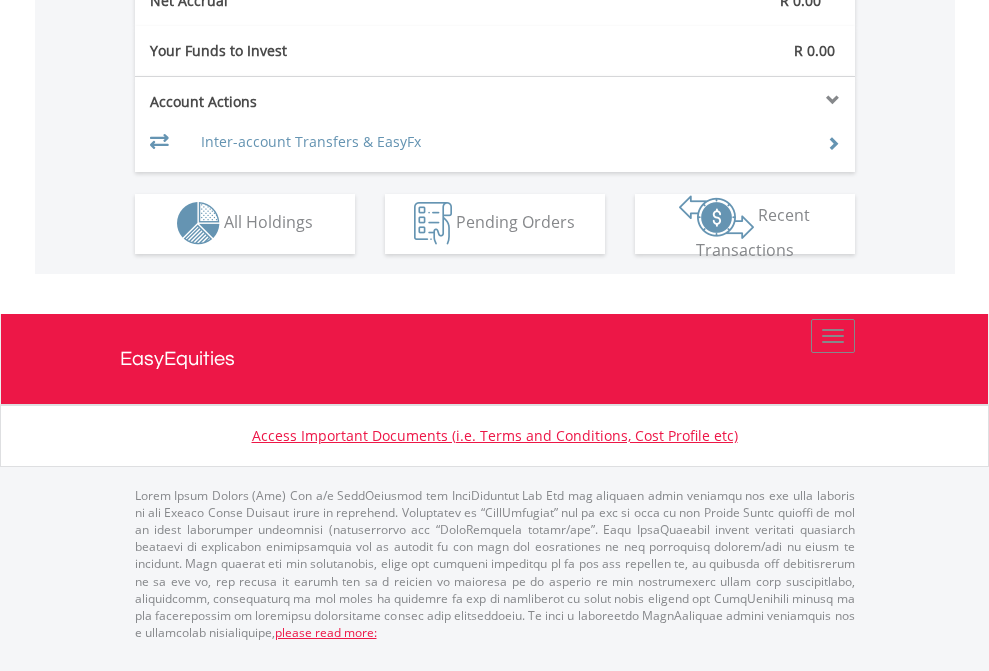click on "Investment types" at bounding box center [706, -293] 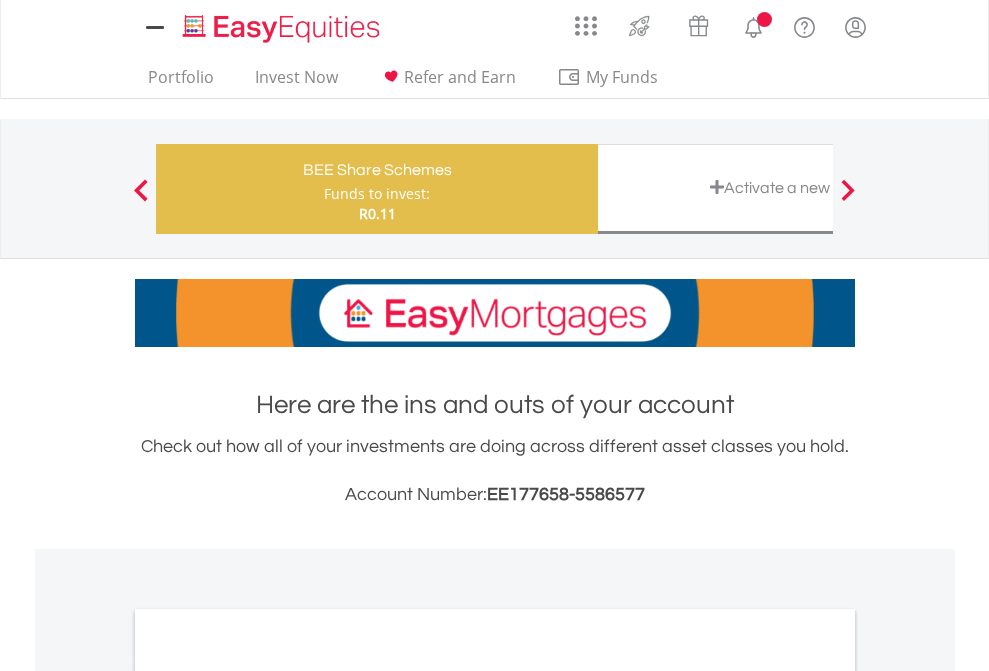 scroll, scrollTop: 0, scrollLeft: 0, axis: both 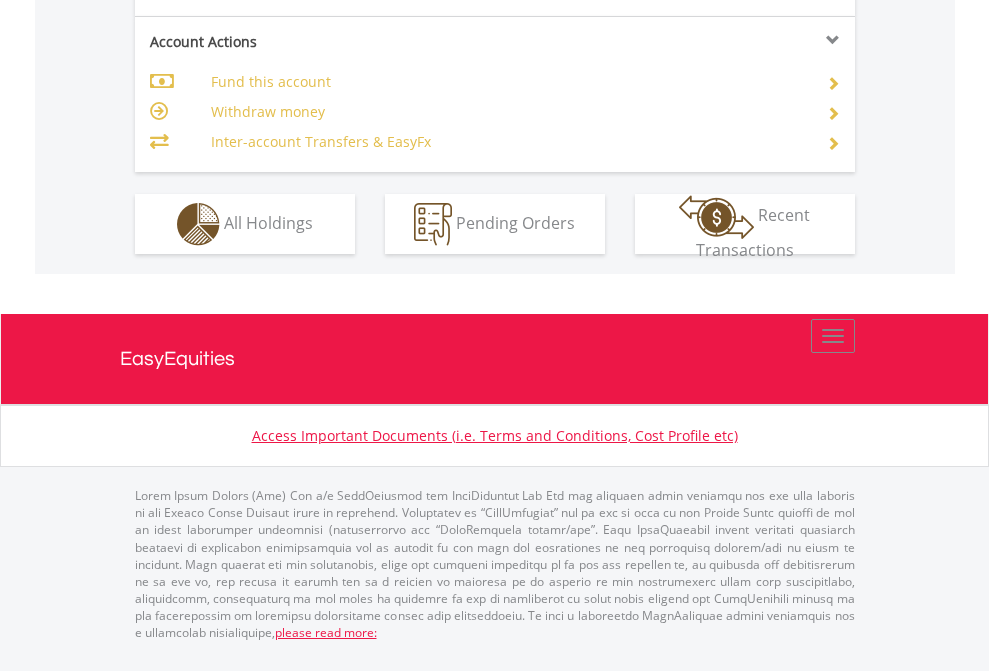 click on "Investment types" at bounding box center (706, -337) 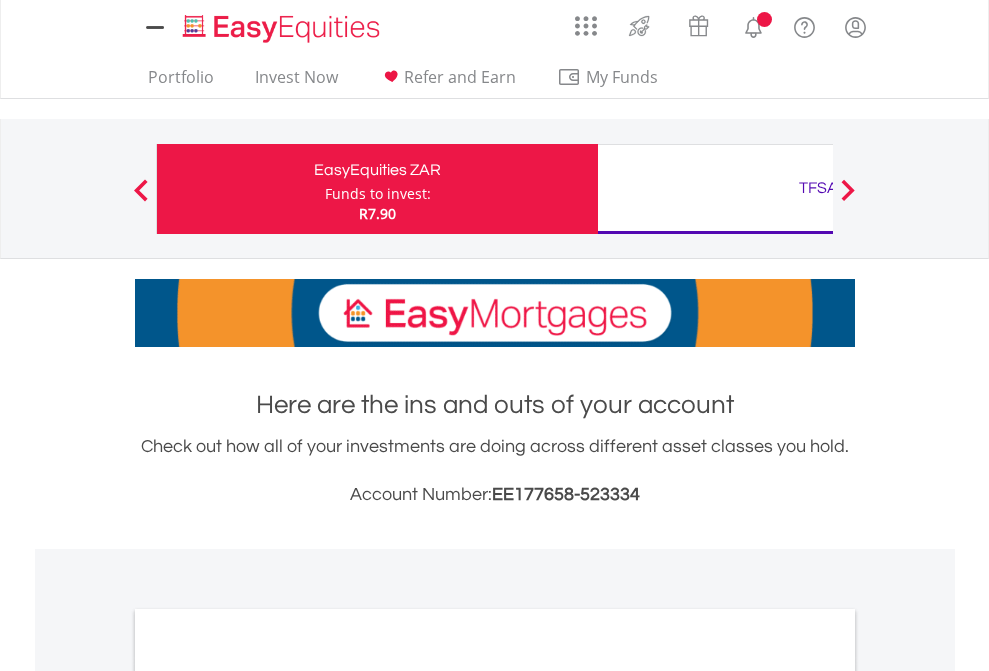 scroll, scrollTop: 0, scrollLeft: 0, axis: both 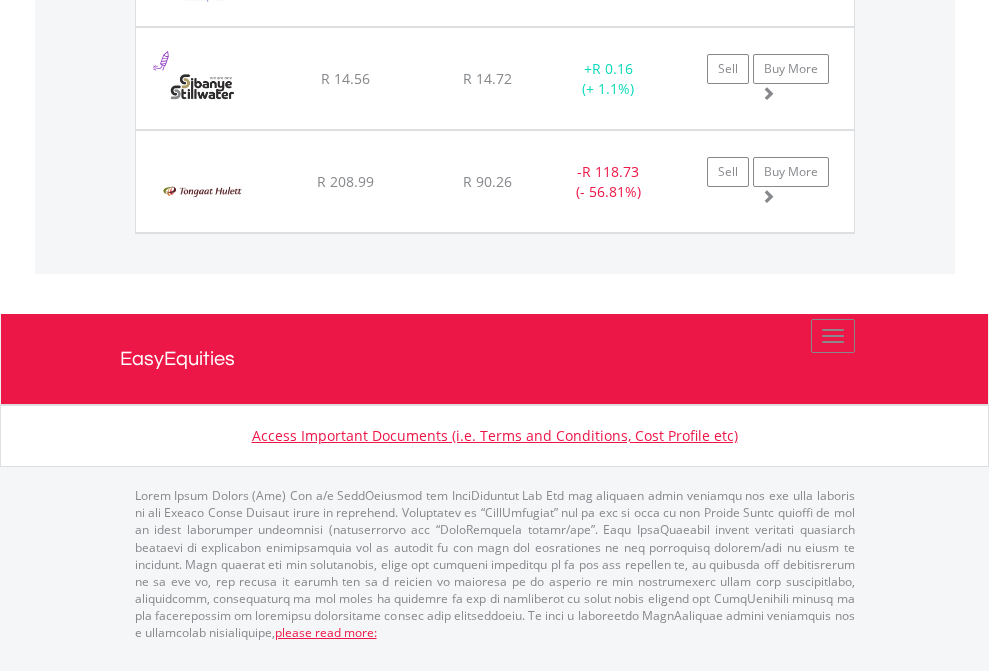 click on "TFSA" at bounding box center [818, -1586] 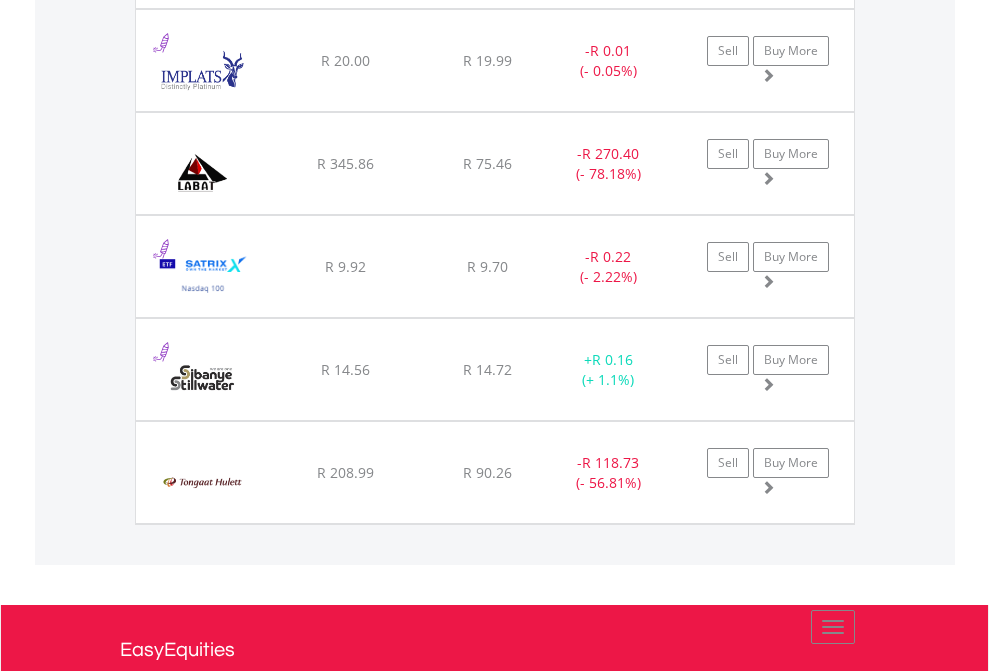 scroll, scrollTop: 144, scrollLeft: 0, axis: vertical 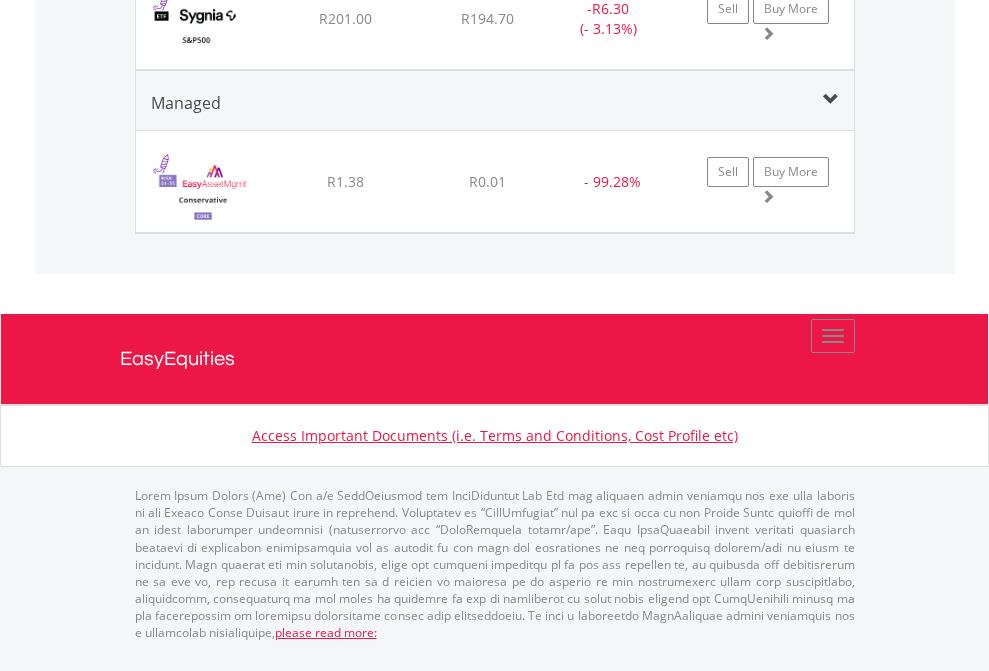 click on "EasyEquities USD" at bounding box center [818, -1543] 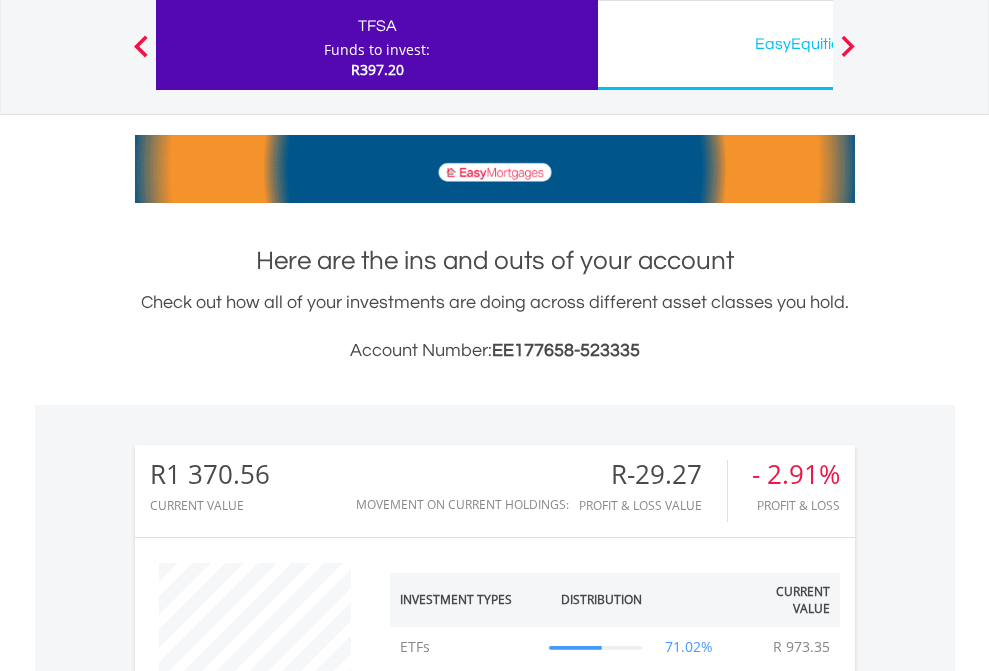 scroll, scrollTop: 999808, scrollLeft: 999687, axis: both 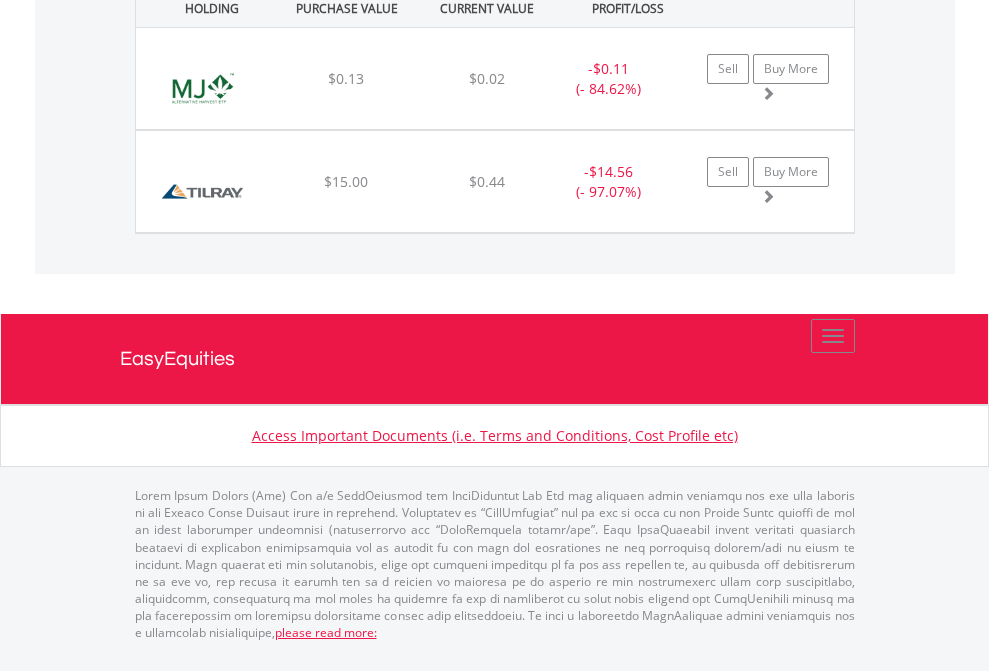 click on "EasyEquities AUD" at bounding box center [818, -1071] 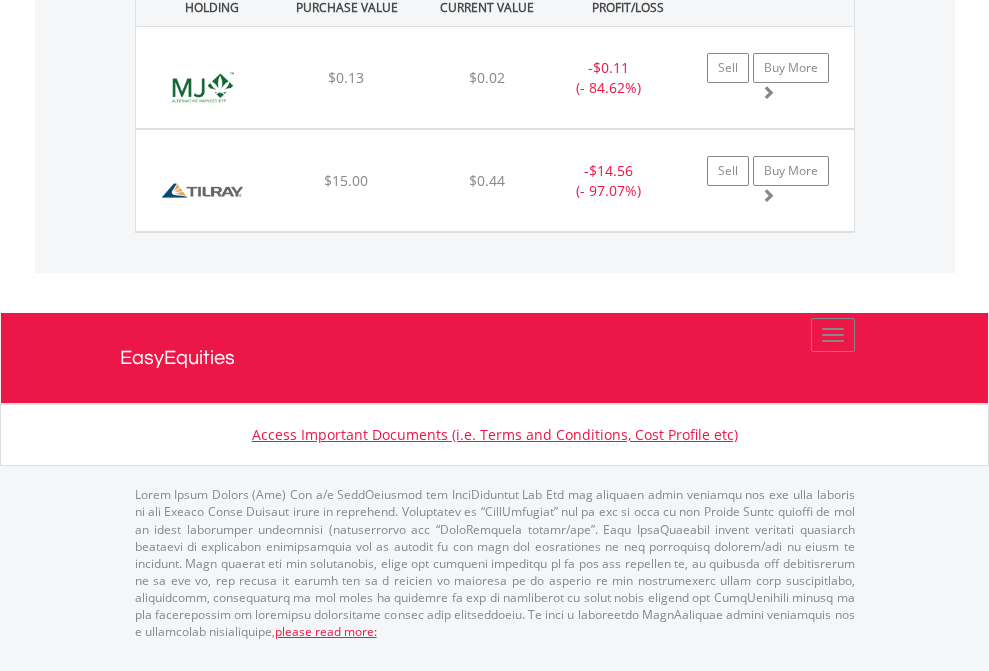 scroll, scrollTop: 144, scrollLeft: 0, axis: vertical 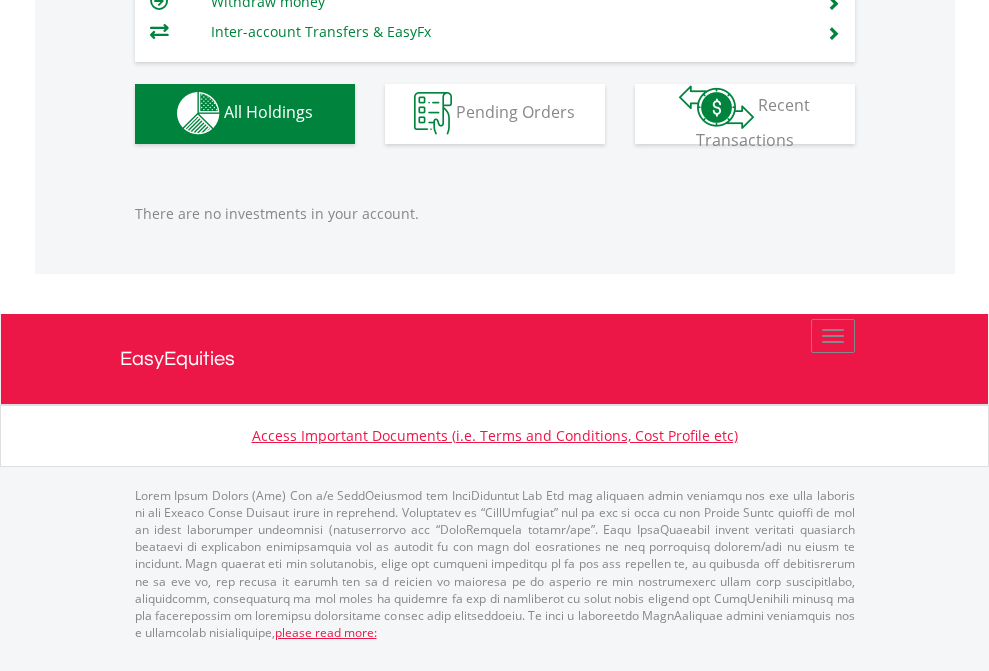 click on "EasyEquities RA" at bounding box center (818, -1142) 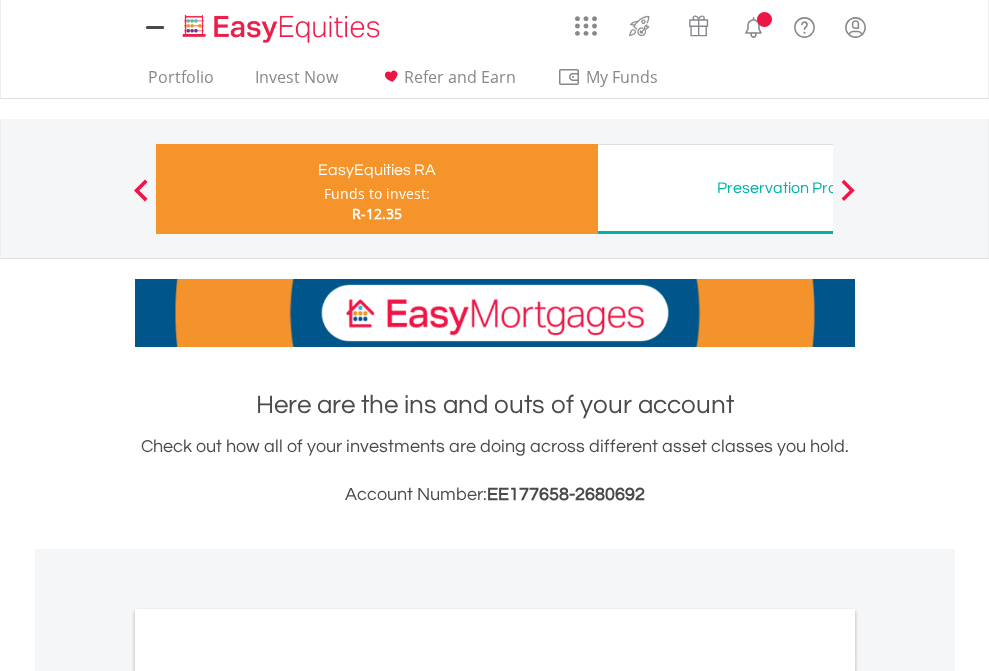 scroll, scrollTop: 1202, scrollLeft: 0, axis: vertical 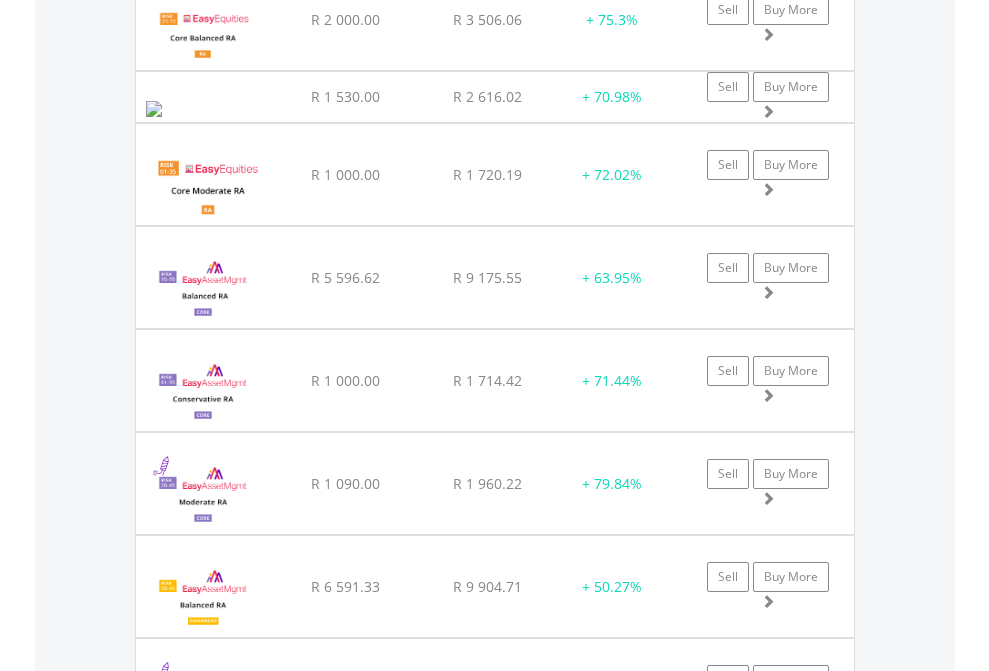 click on "Preservation Provident Fund" at bounding box center (818, -2233) 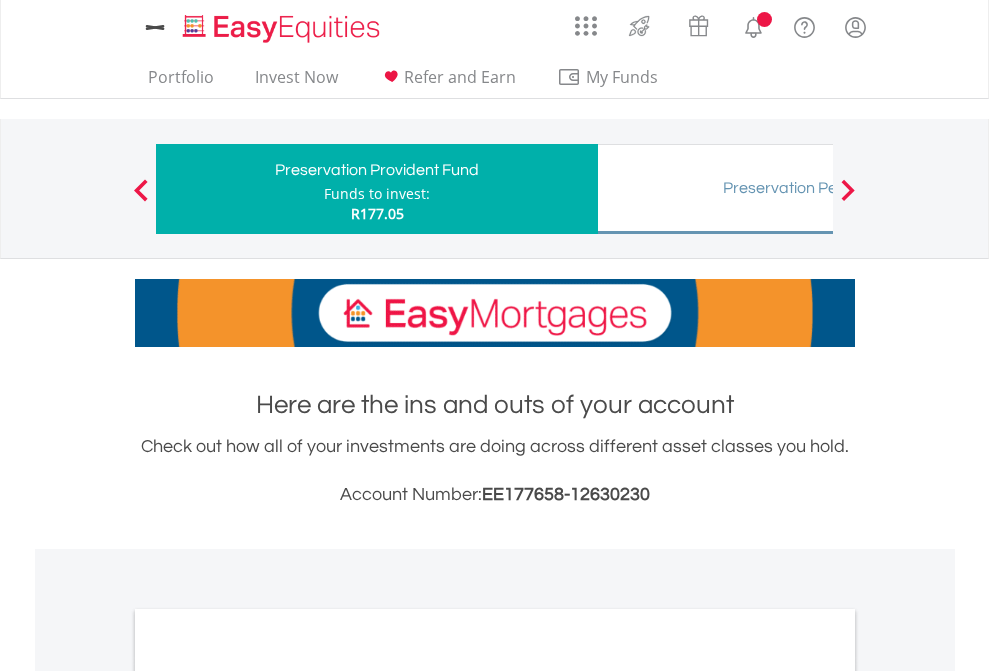 scroll, scrollTop: 0, scrollLeft: 0, axis: both 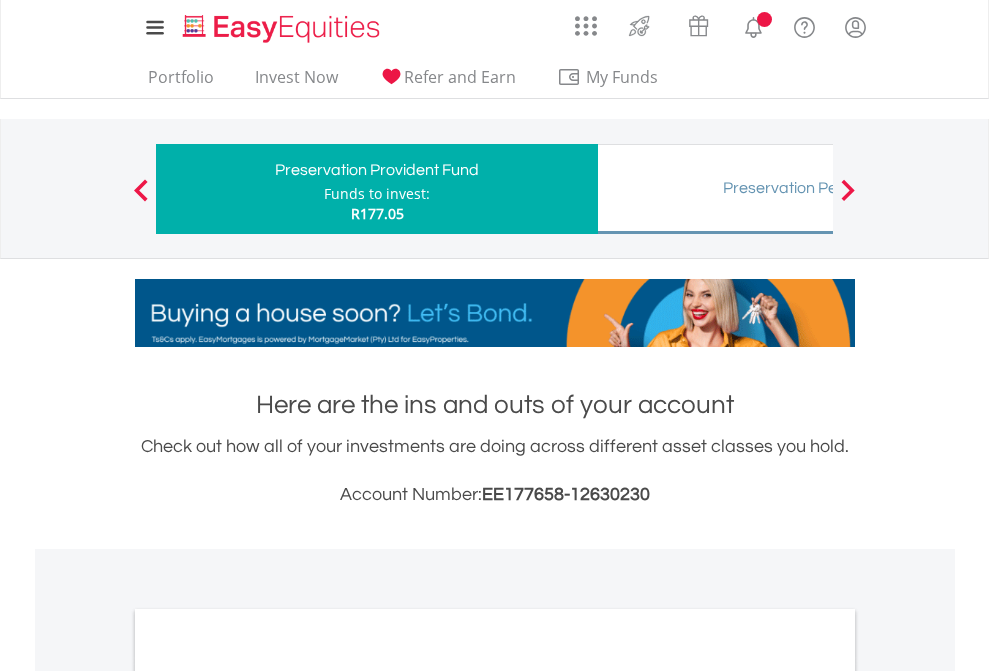 click on "All Holdings" at bounding box center (268, 1036) 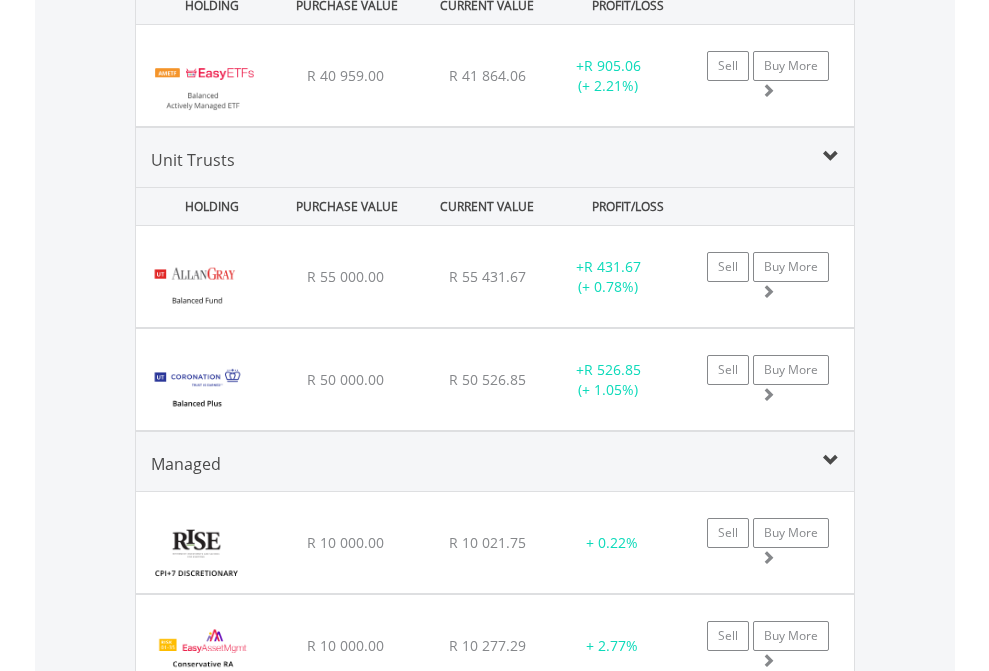 scroll, scrollTop: 1933, scrollLeft: 0, axis: vertical 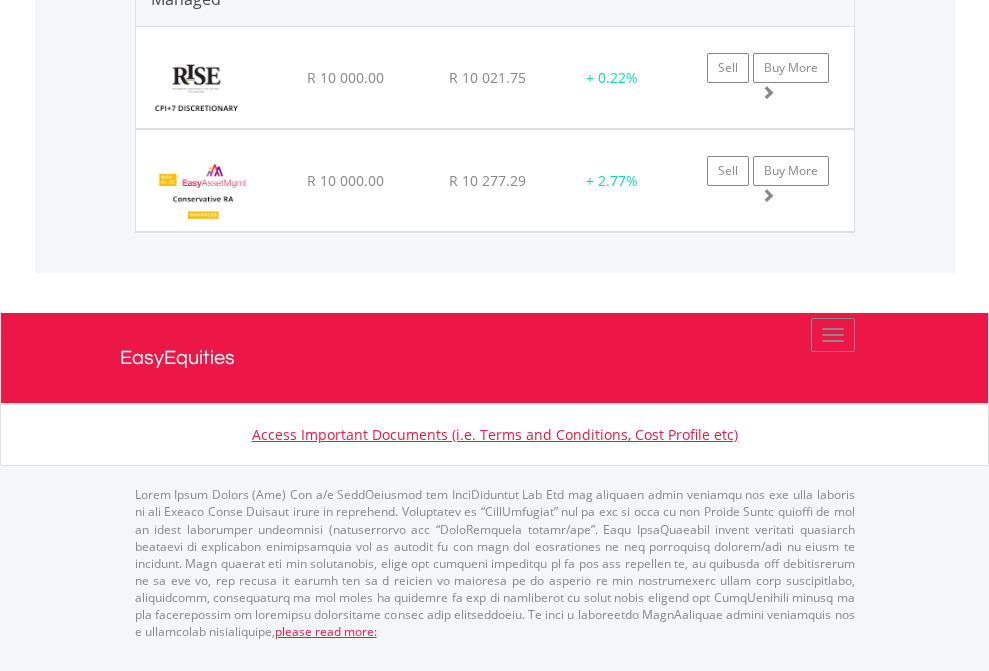 click on "Preservation Pension Fund" at bounding box center (818, -1479) 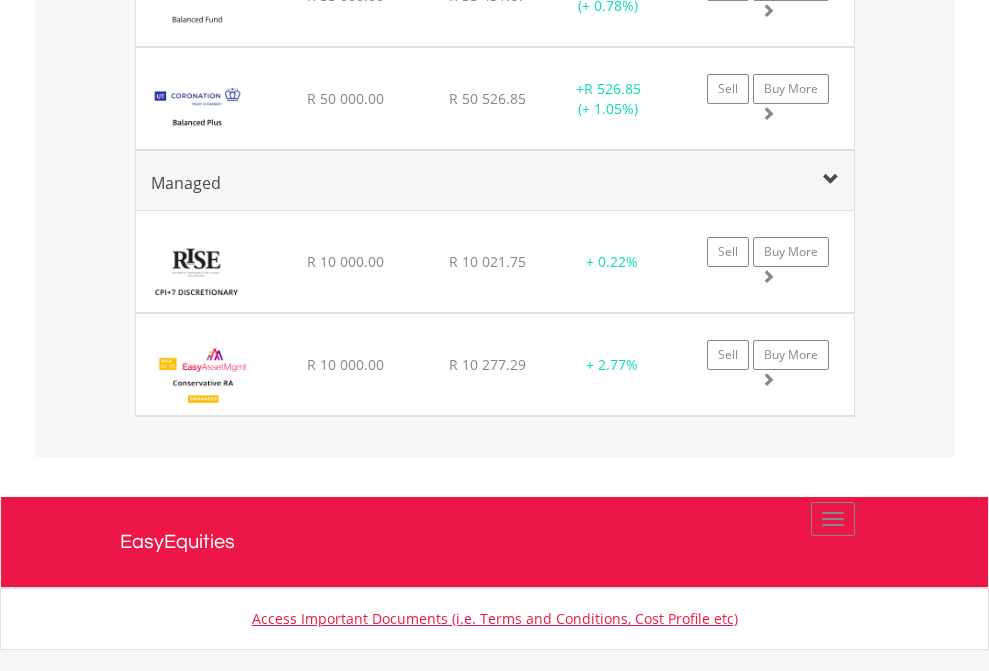scroll, scrollTop: 144, scrollLeft: 0, axis: vertical 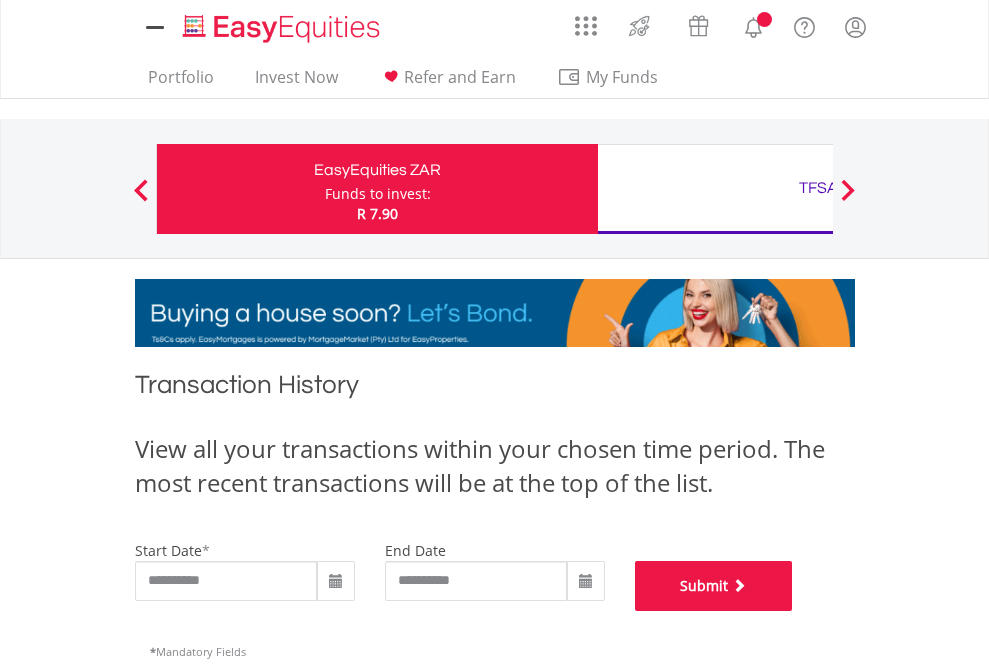 click on "Submit" at bounding box center (714, 586) 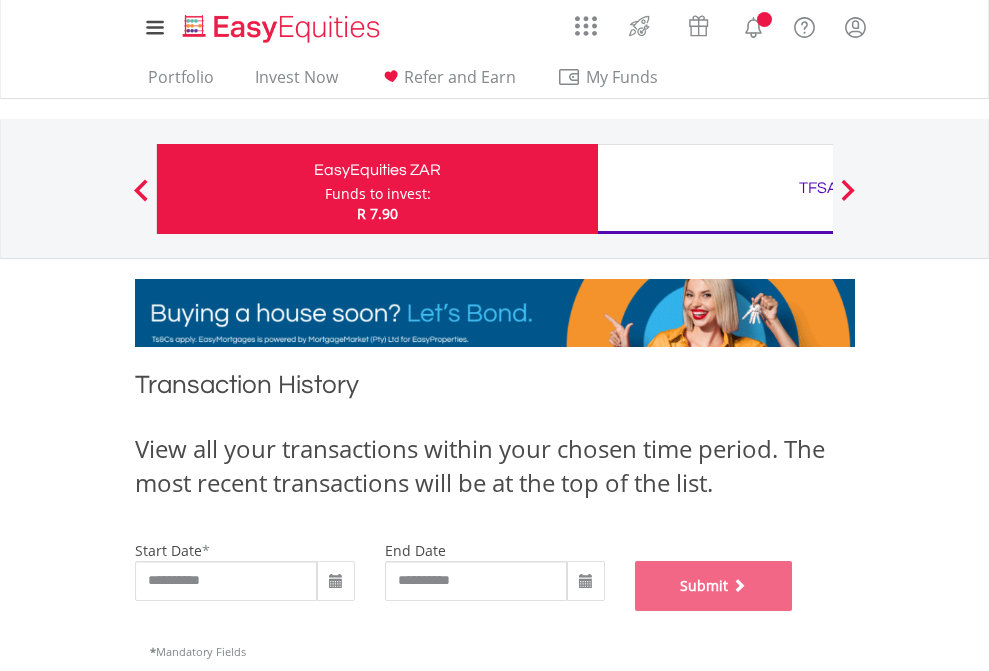 scroll, scrollTop: 811, scrollLeft: 0, axis: vertical 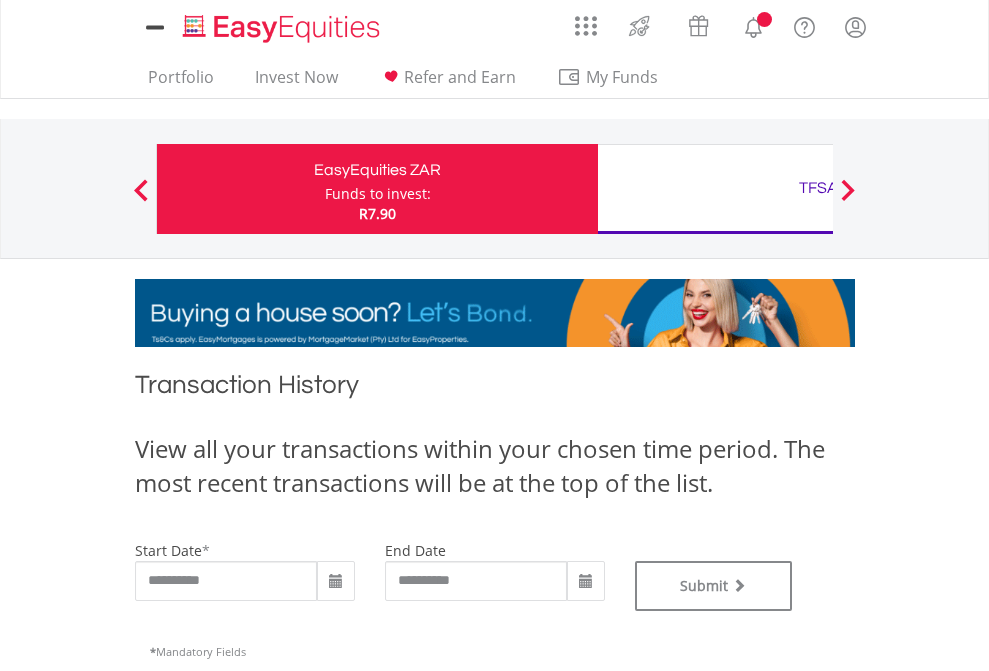 click on "TFSA" at bounding box center (818, 188) 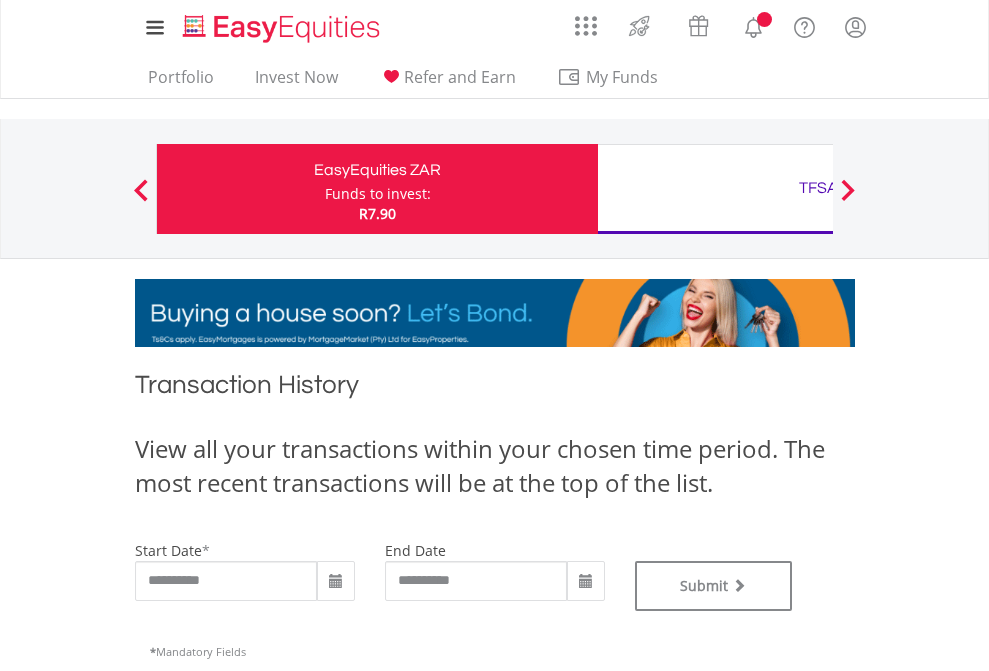 type on "**********" 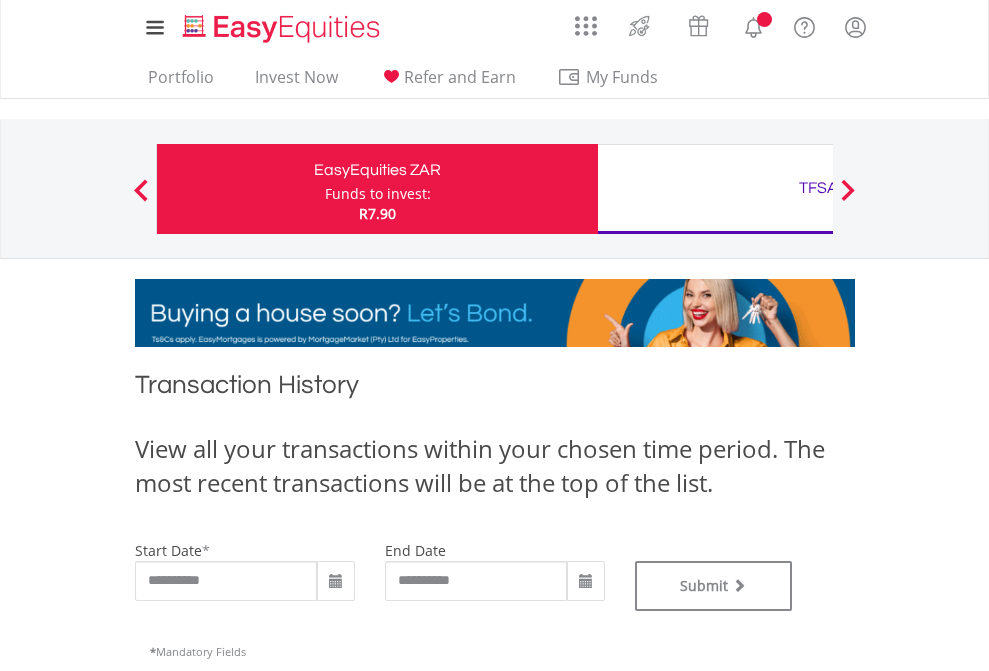 type on "**********" 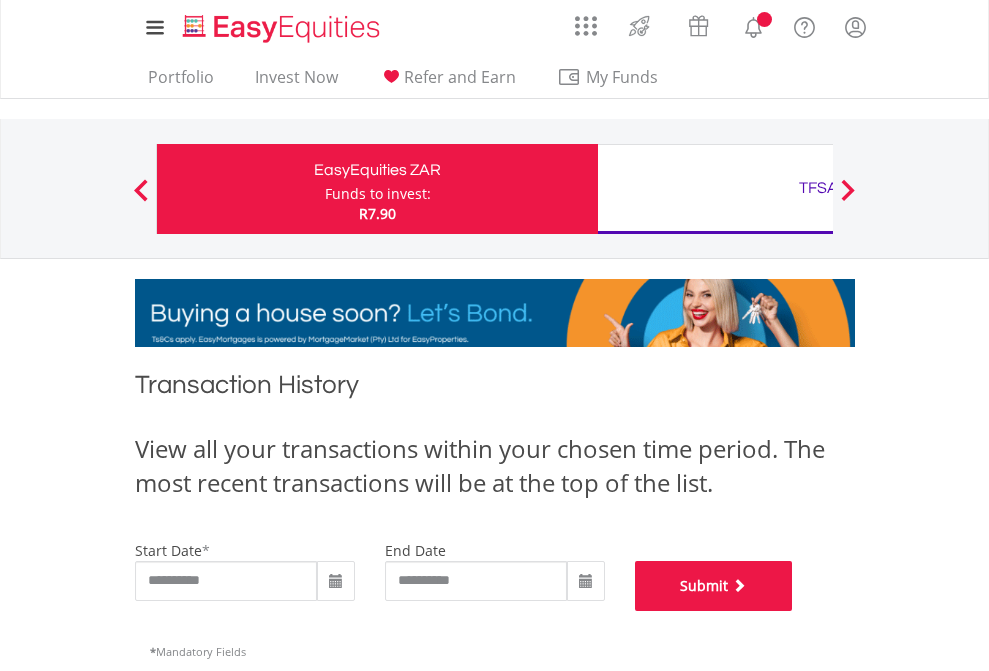 click on "Submit" at bounding box center [714, 586] 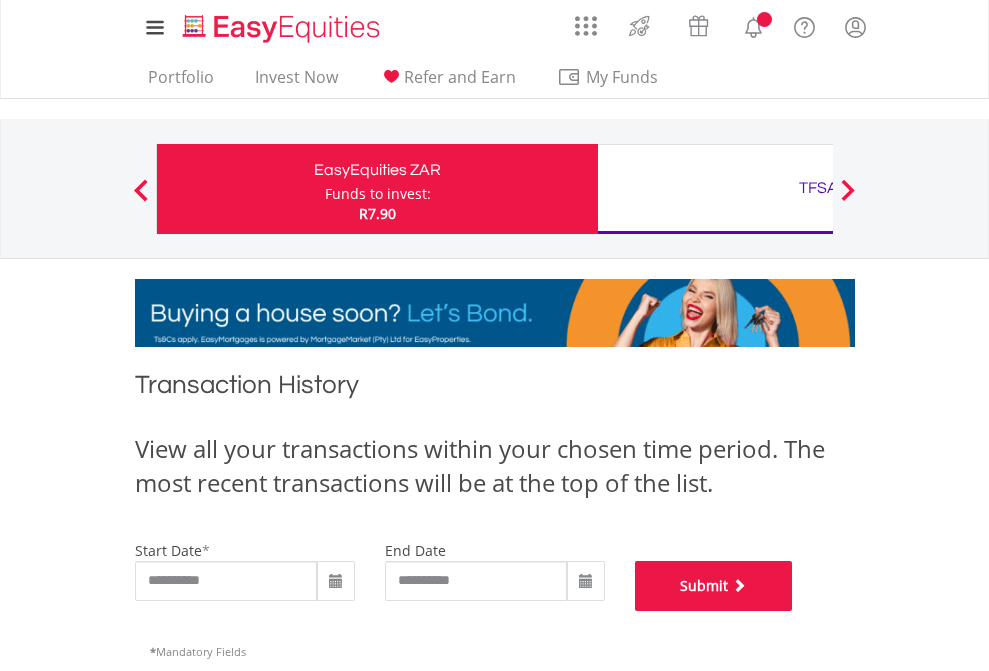 scroll, scrollTop: 811, scrollLeft: 0, axis: vertical 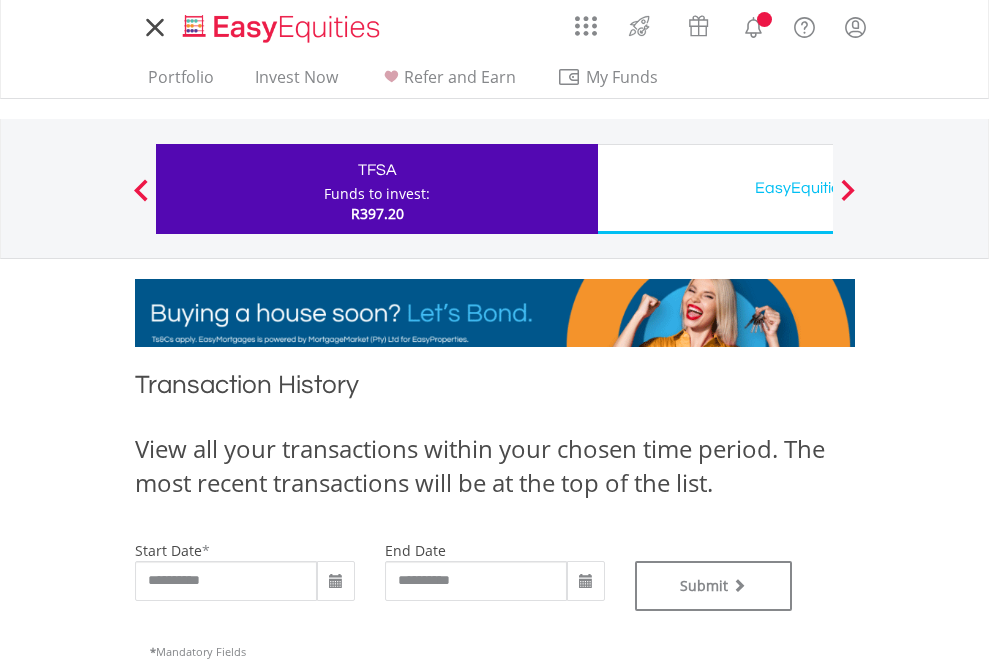 click on "EasyEquities USD" at bounding box center [818, 188] 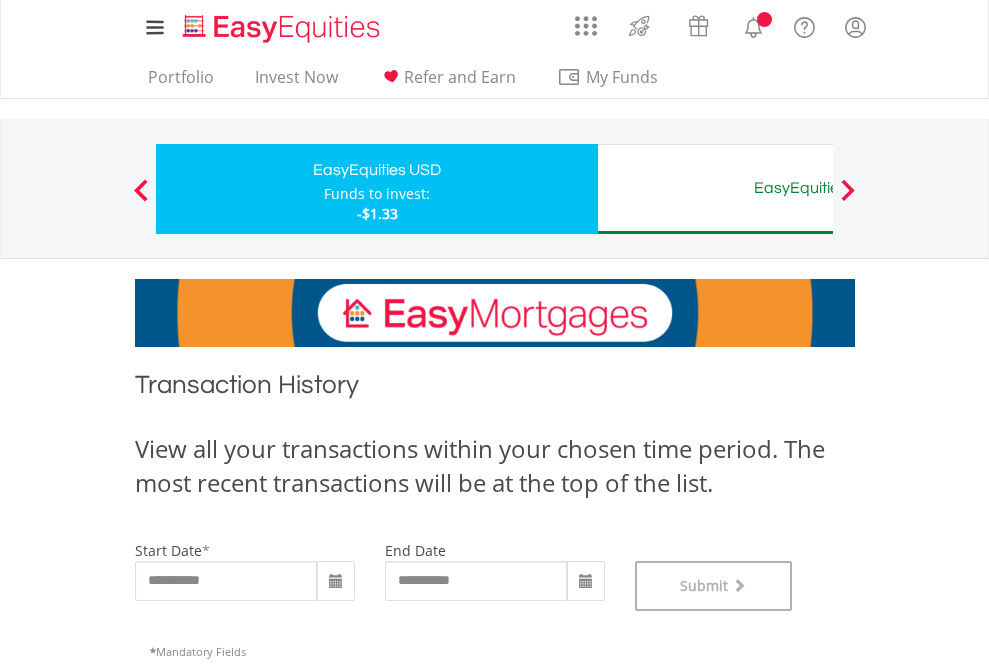 scroll, scrollTop: 811, scrollLeft: 0, axis: vertical 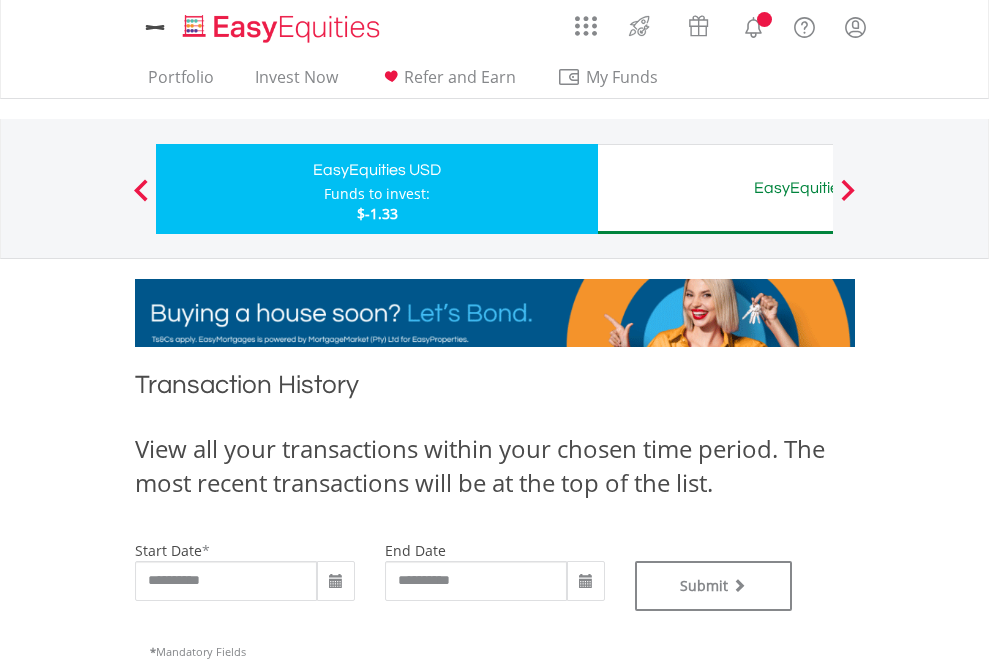 click on "EasyEquities AUD" at bounding box center [818, 188] 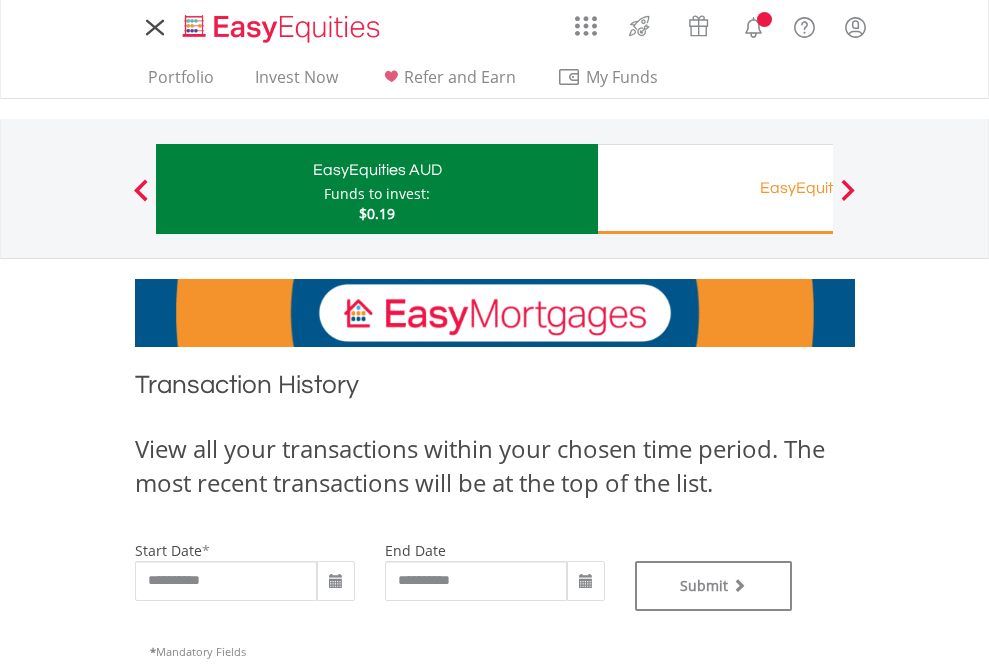 scroll, scrollTop: 0, scrollLeft: 0, axis: both 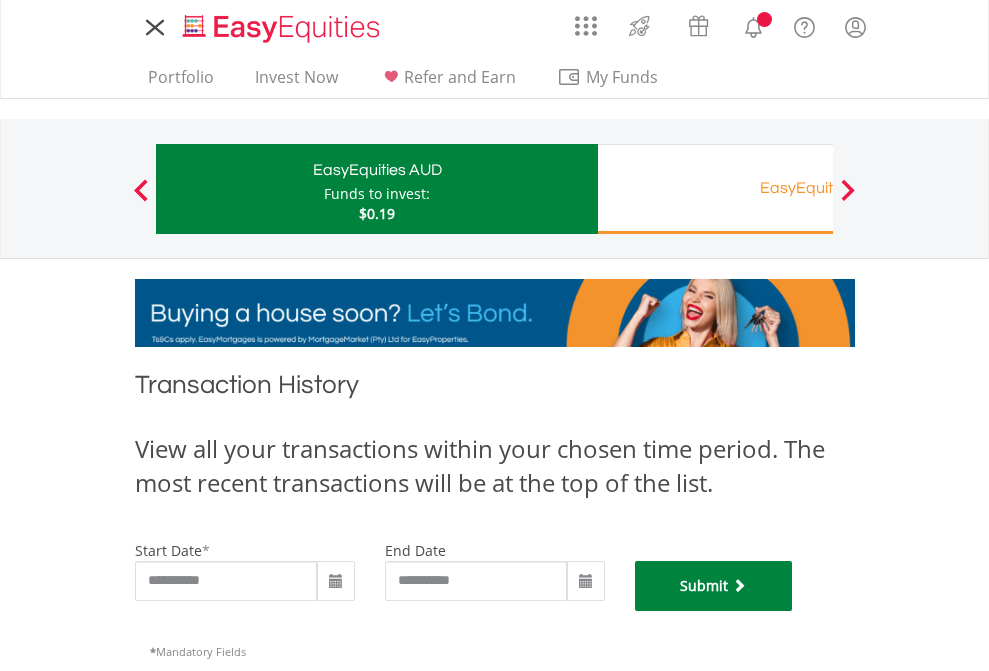 click on "Submit" at bounding box center (714, 586) 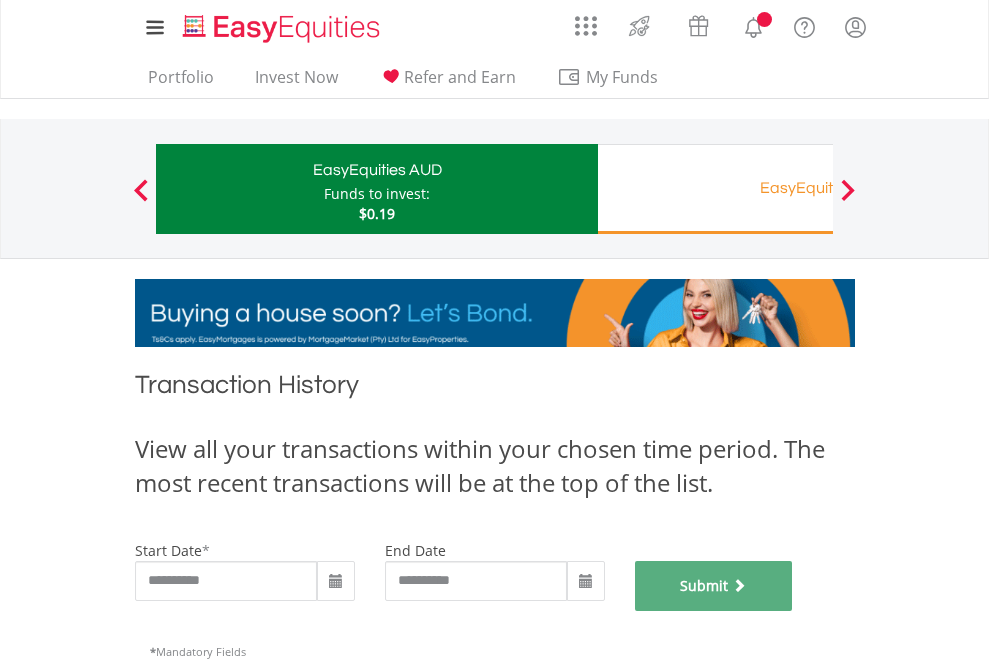 scroll, scrollTop: 811, scrollLeft: 0, axis: vertical 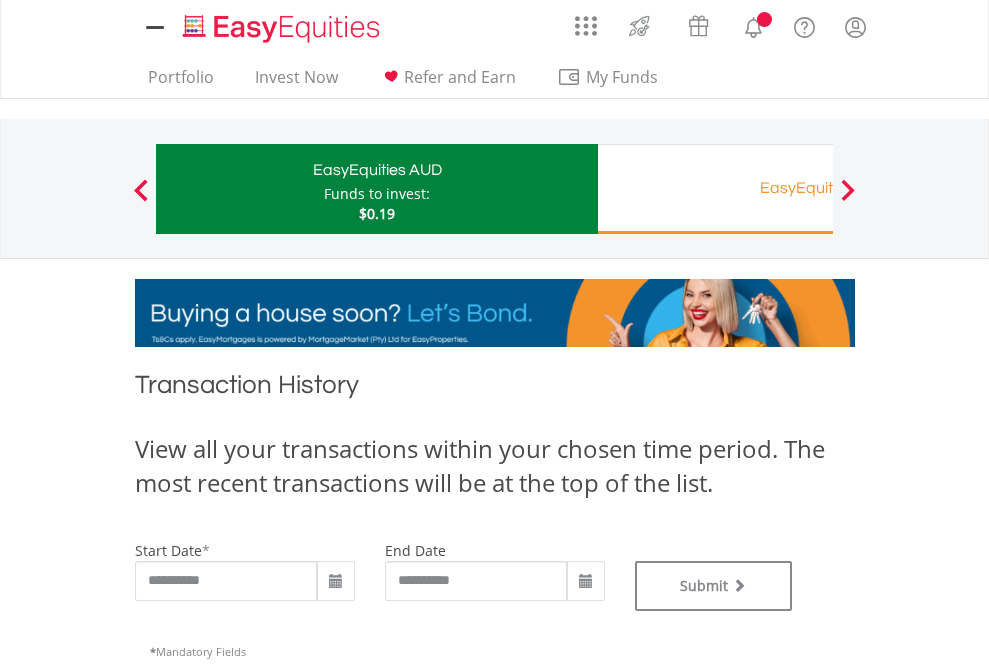 click on "EasyEquities RA" at bounding box center [818, 188] 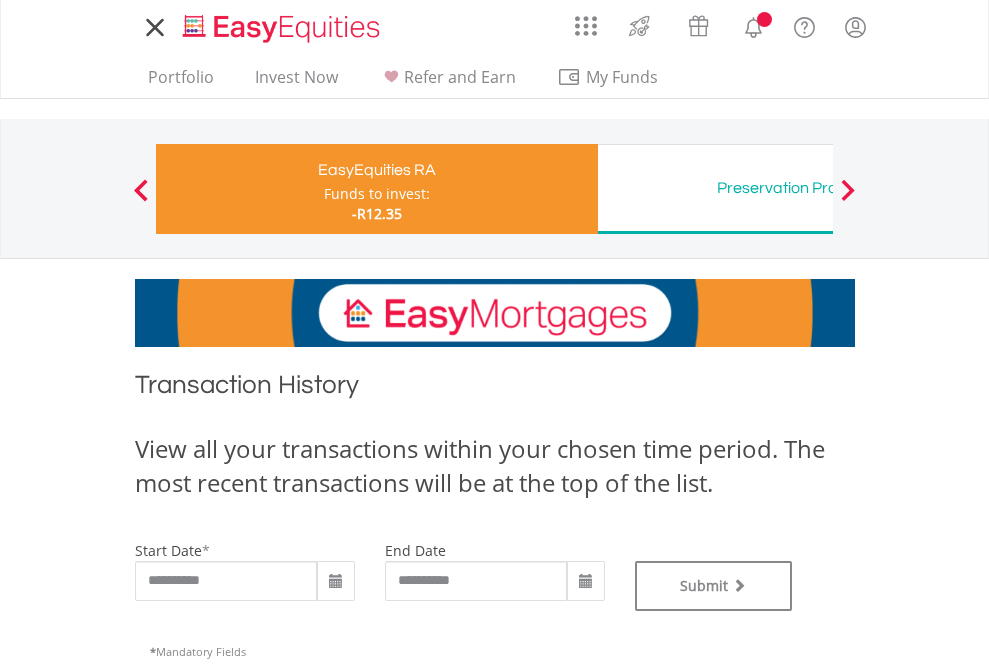 scroll, scrollTop: 0, scrollLeft: 0, axis: both 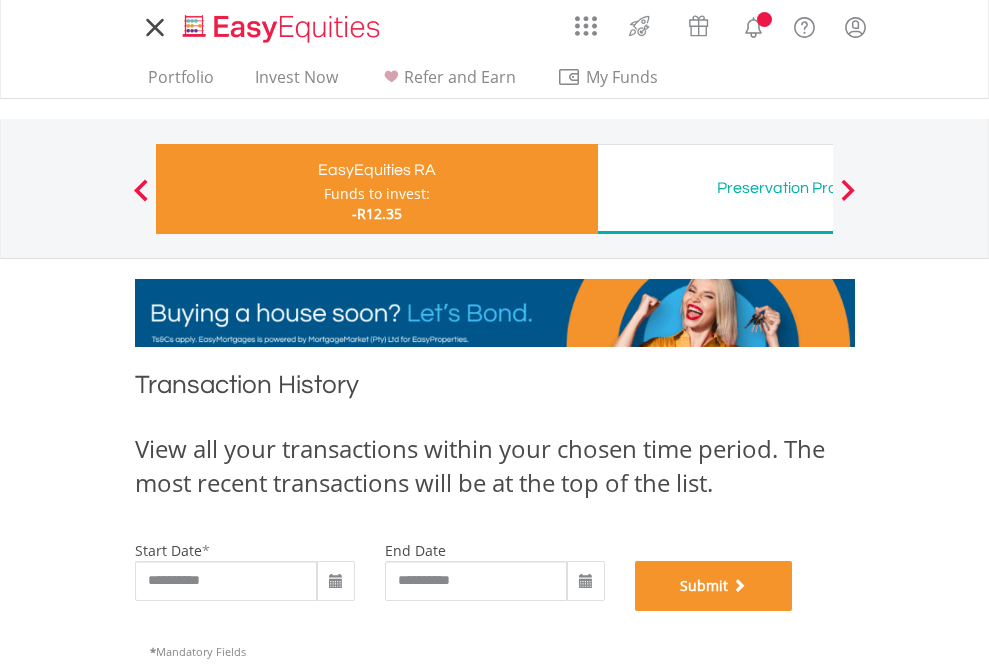click on "Submit" at bounding box center (714, 586) 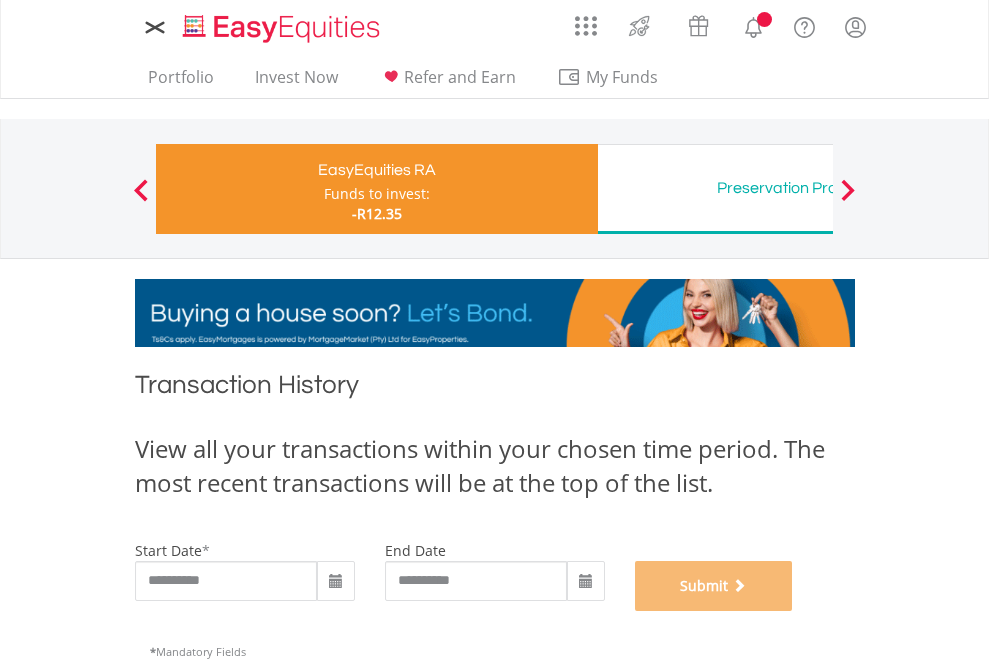 scroll, scrollTop: 811, scrollLeft: 0, axis: vertical 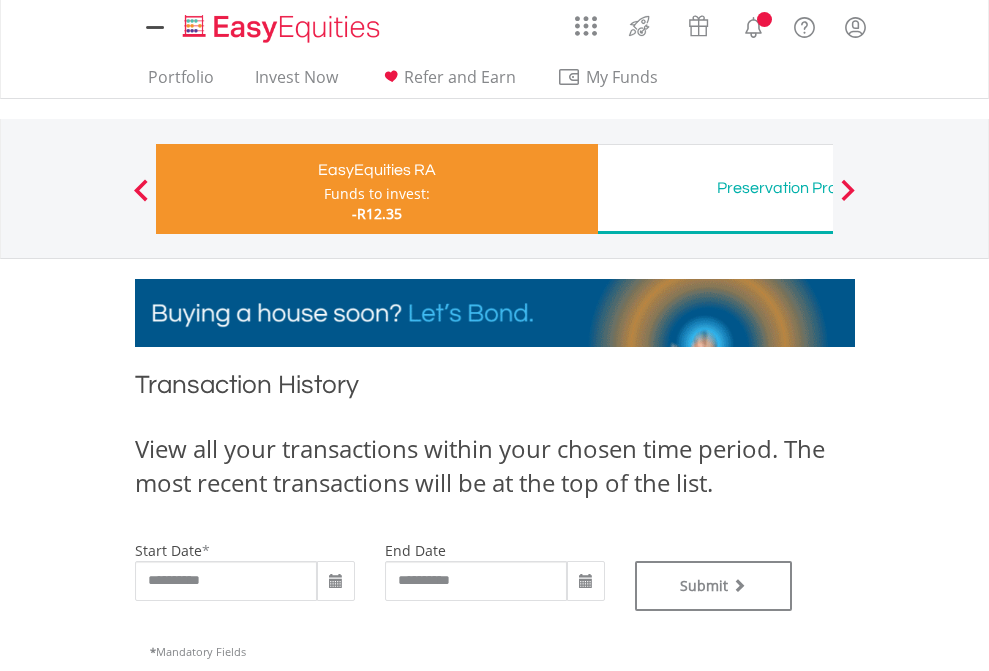 click on "Preservation Provident Fund" at bounding box center [818, 188] 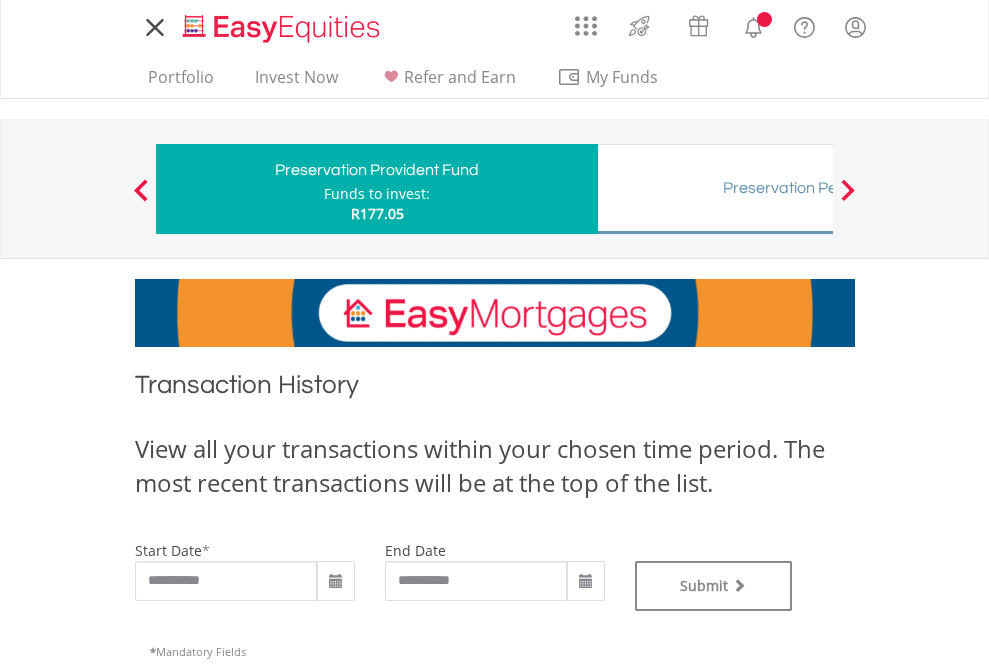 scroll, scrollTop: 0, scrollLeft: 0, axis: both 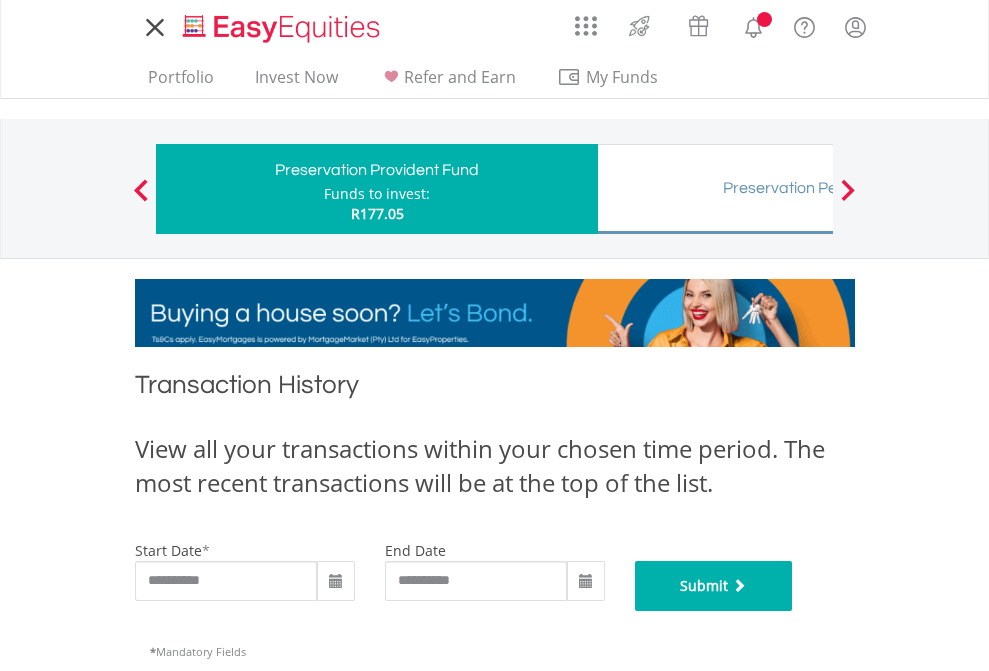 click on "Submit" at bounding box center (714, 586) 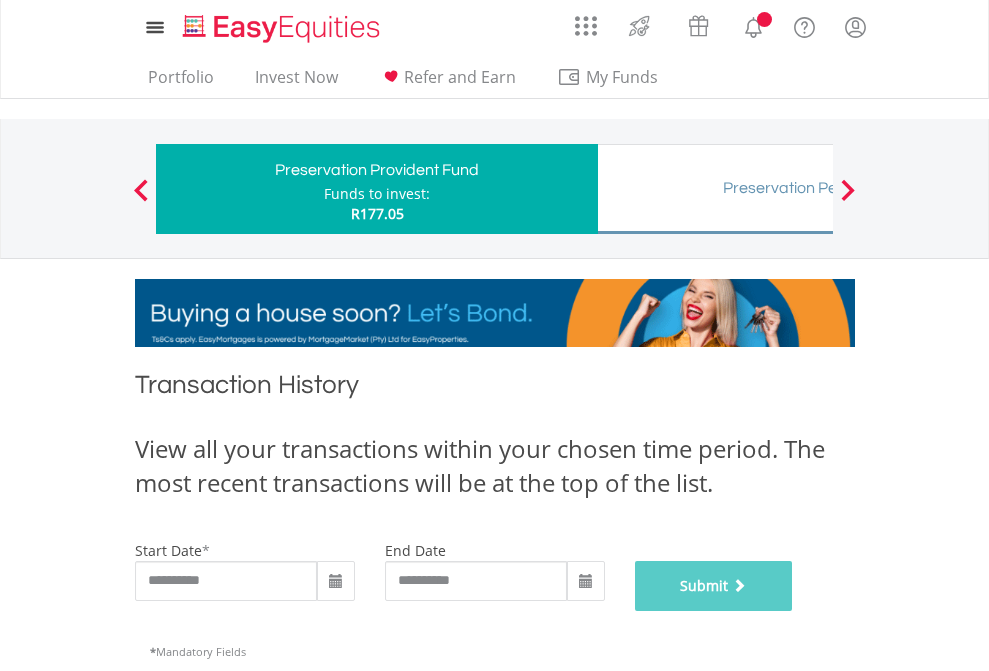 scroll, scrollTop: 811, scrollLeft: 0, axis: vertical 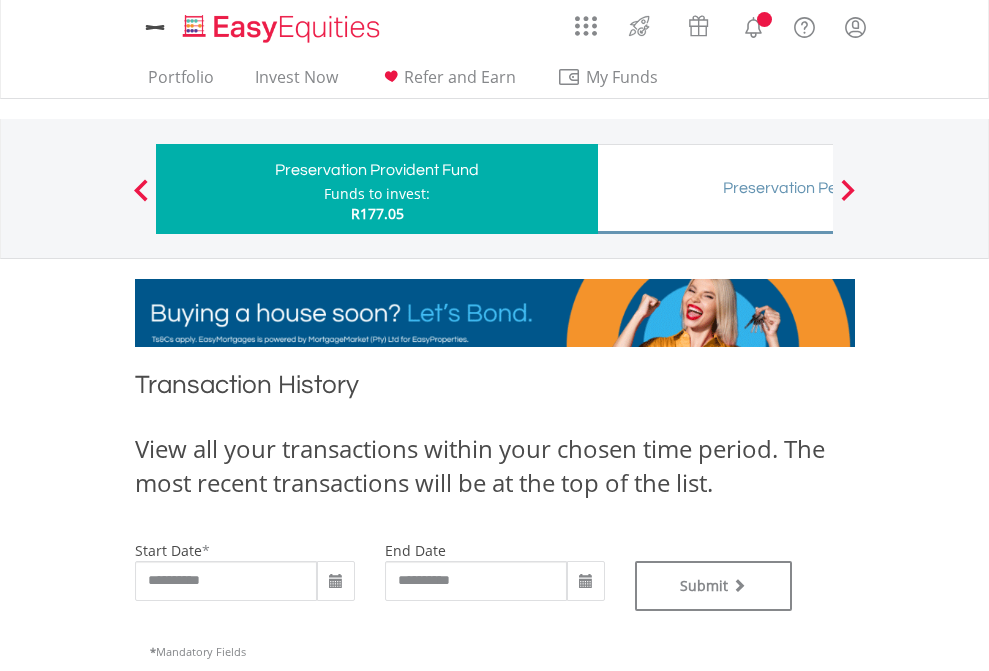 click on "Preservation Pension Fund" at bounding box center (818, 188) 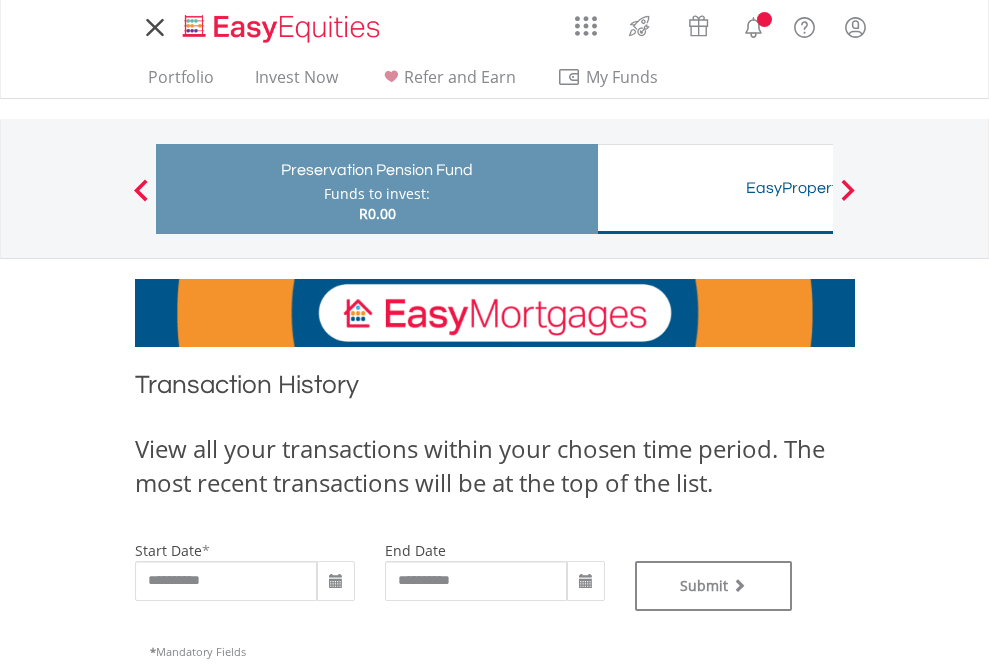 scroll, scrollTop: 0, scrollLeft: 0, axis: both 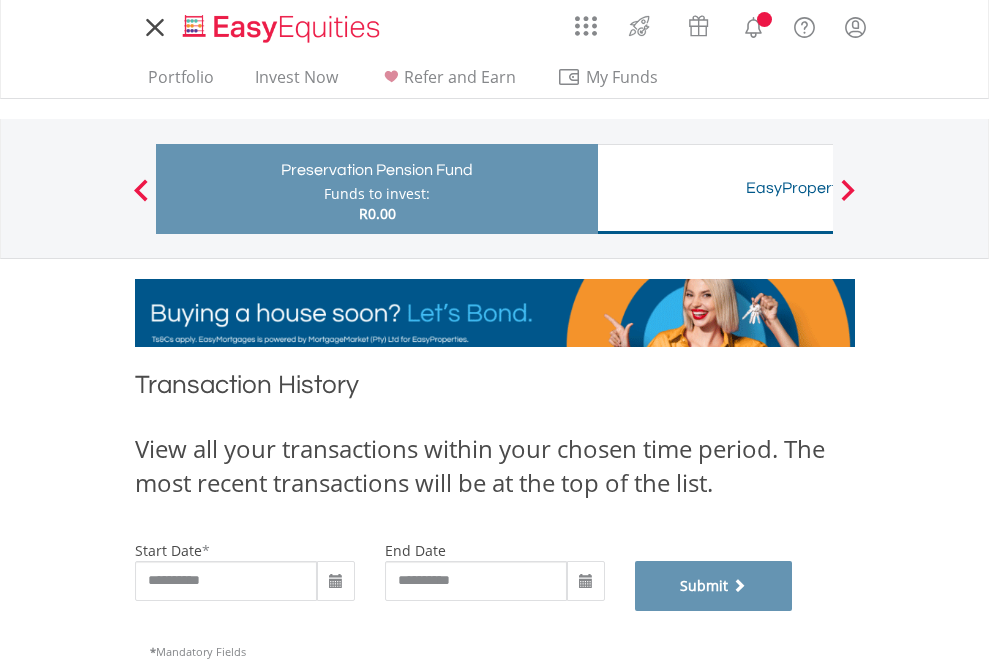 click on "Submit" at bounding box center (714, 586) 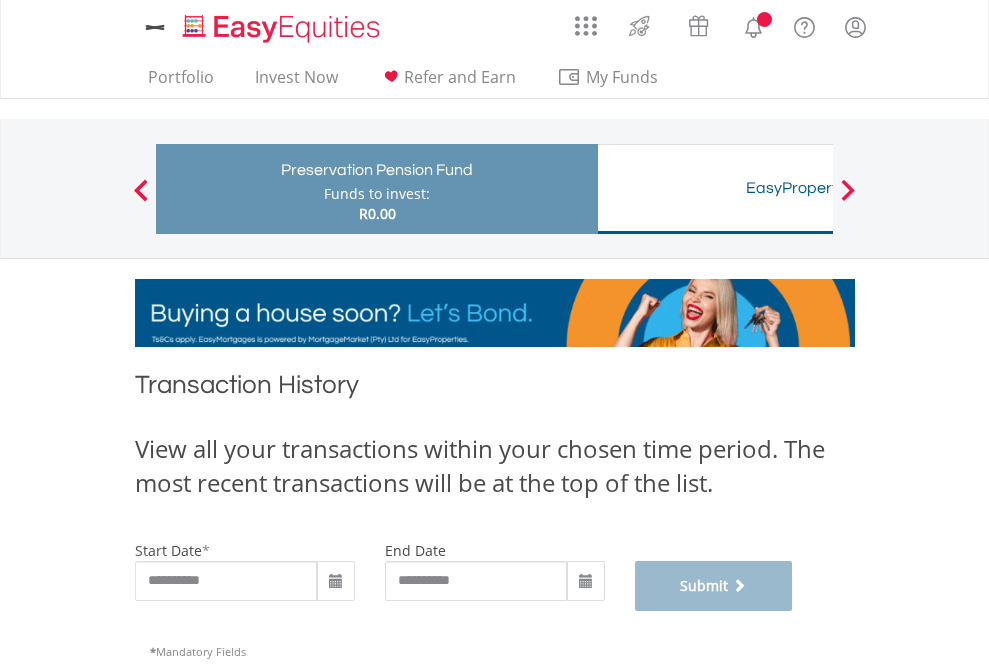 scroll, scrollTop: 811, scrollLeft: 0, axis: vertical 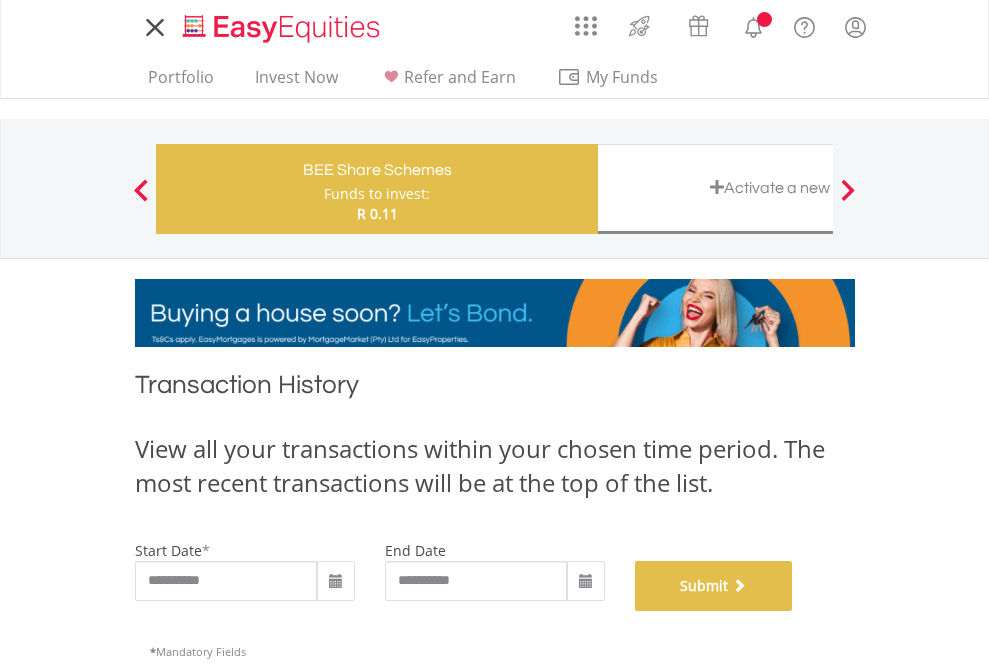 click on "Submit" at bounding box center [714, 586] 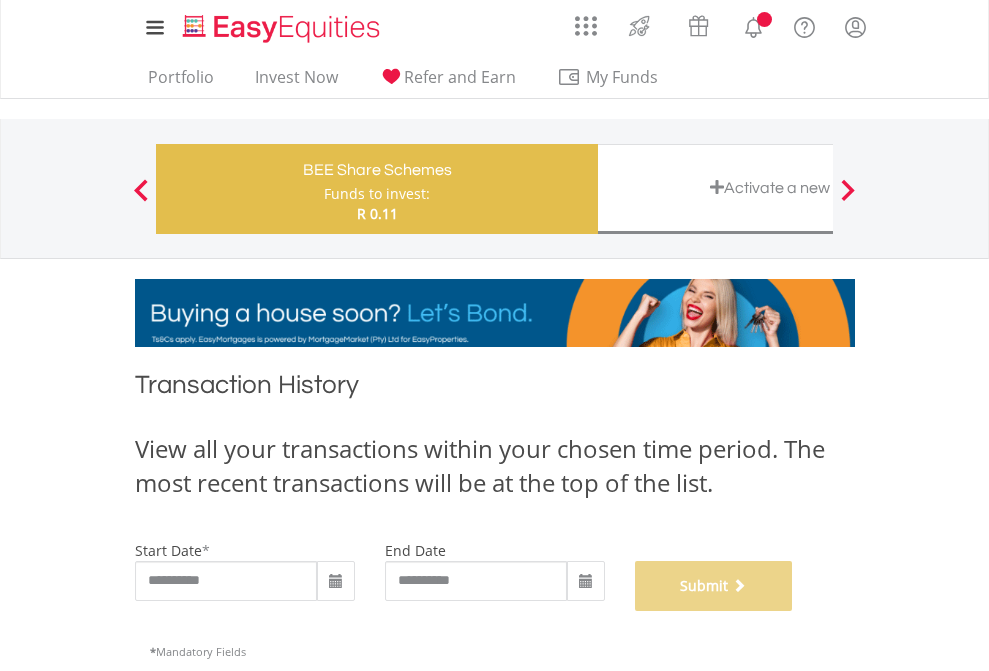 scroll, scrollTop: 811, scrollLeft: 0, axis: vertical 